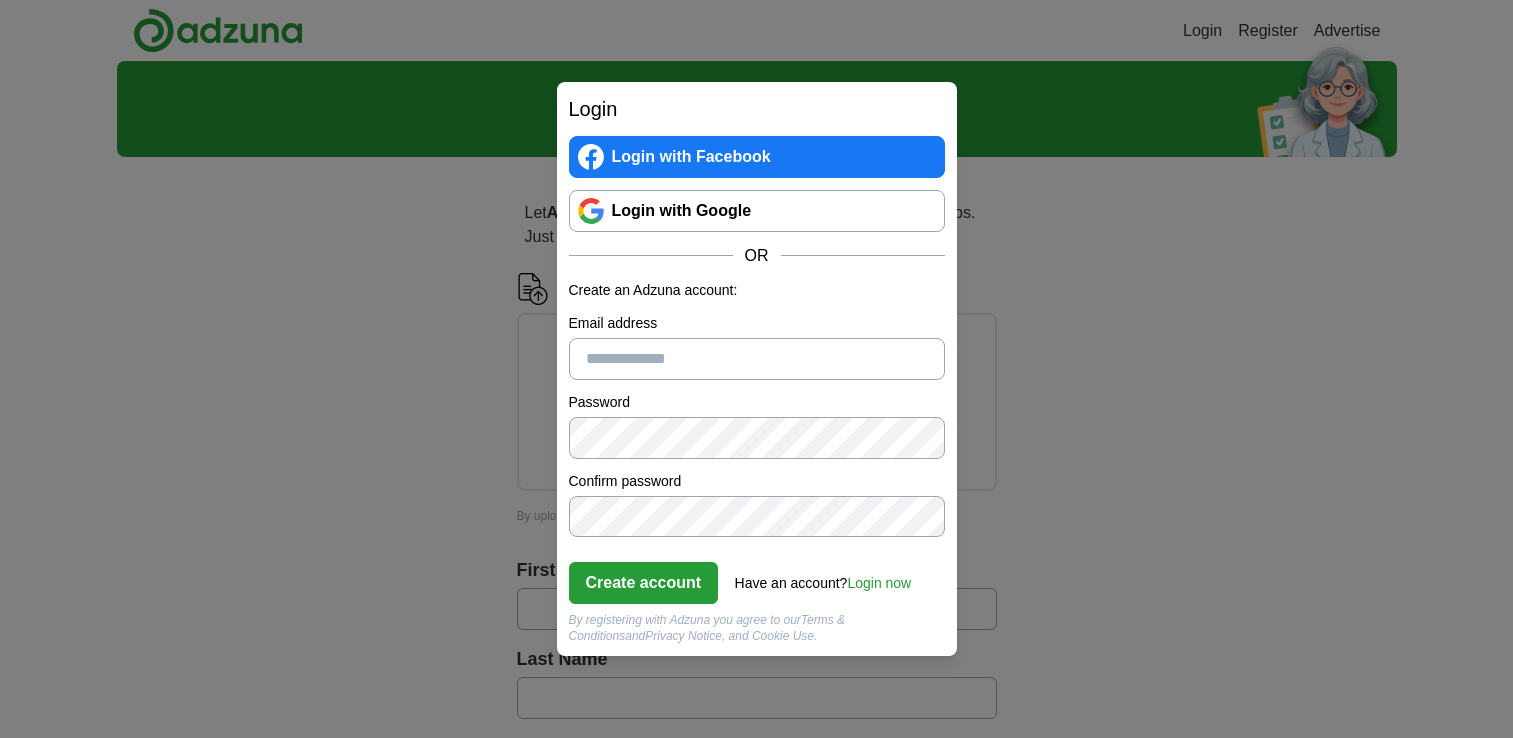 scroll, scrollTop: 0, scrollLeft: 0, axis: both 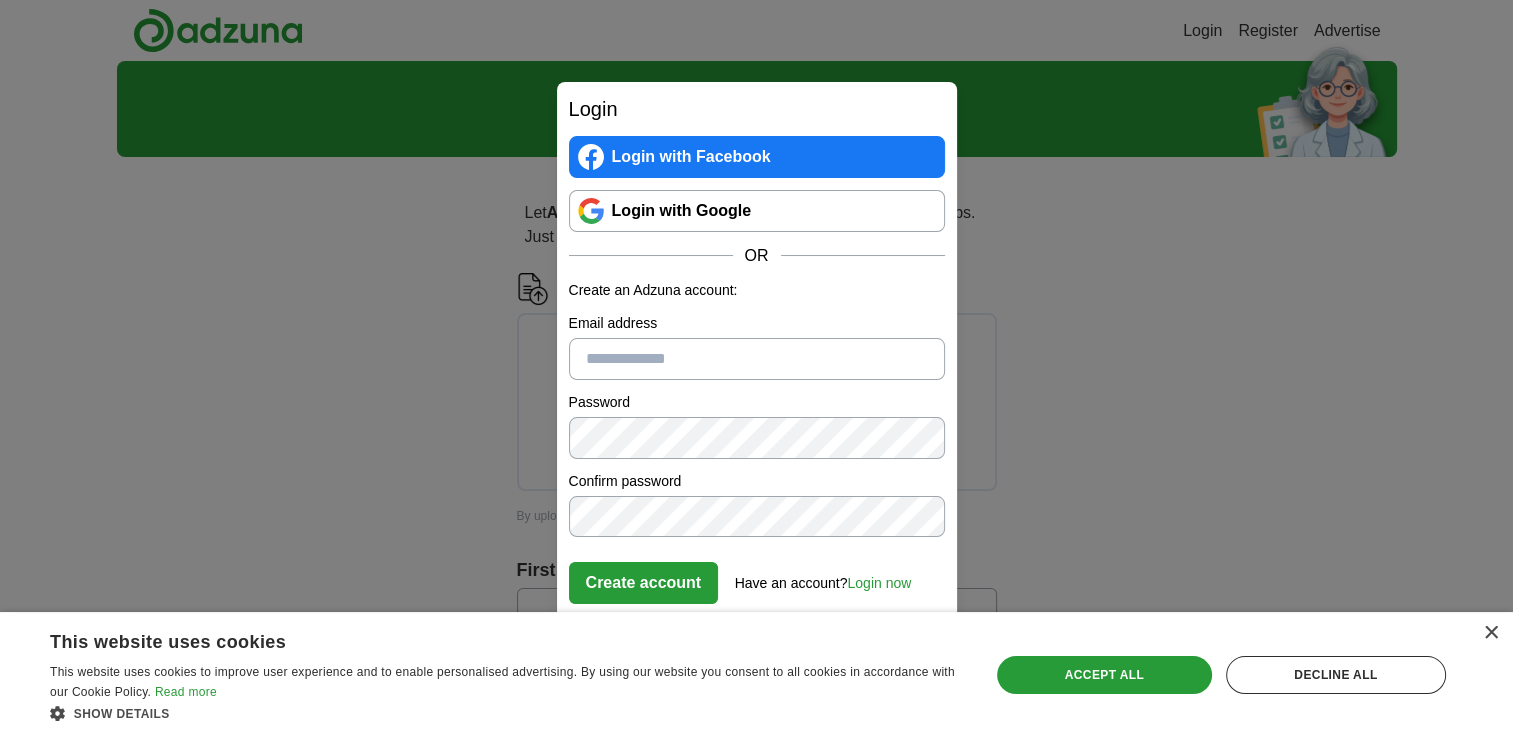 click on "Login
Login with Facebook
Login with Google
OR
Create an Adzuna account:
Email address
[EMAIL]
Password
[PASSWORD]
Confirm password
[PASSWORD]
Create account
Have an account?   Login now
Forgot password?
By registering with Adzuna you agree to our  Terms & Conditions  and  Privacy Notice Close" at bounding box center [756, 369] 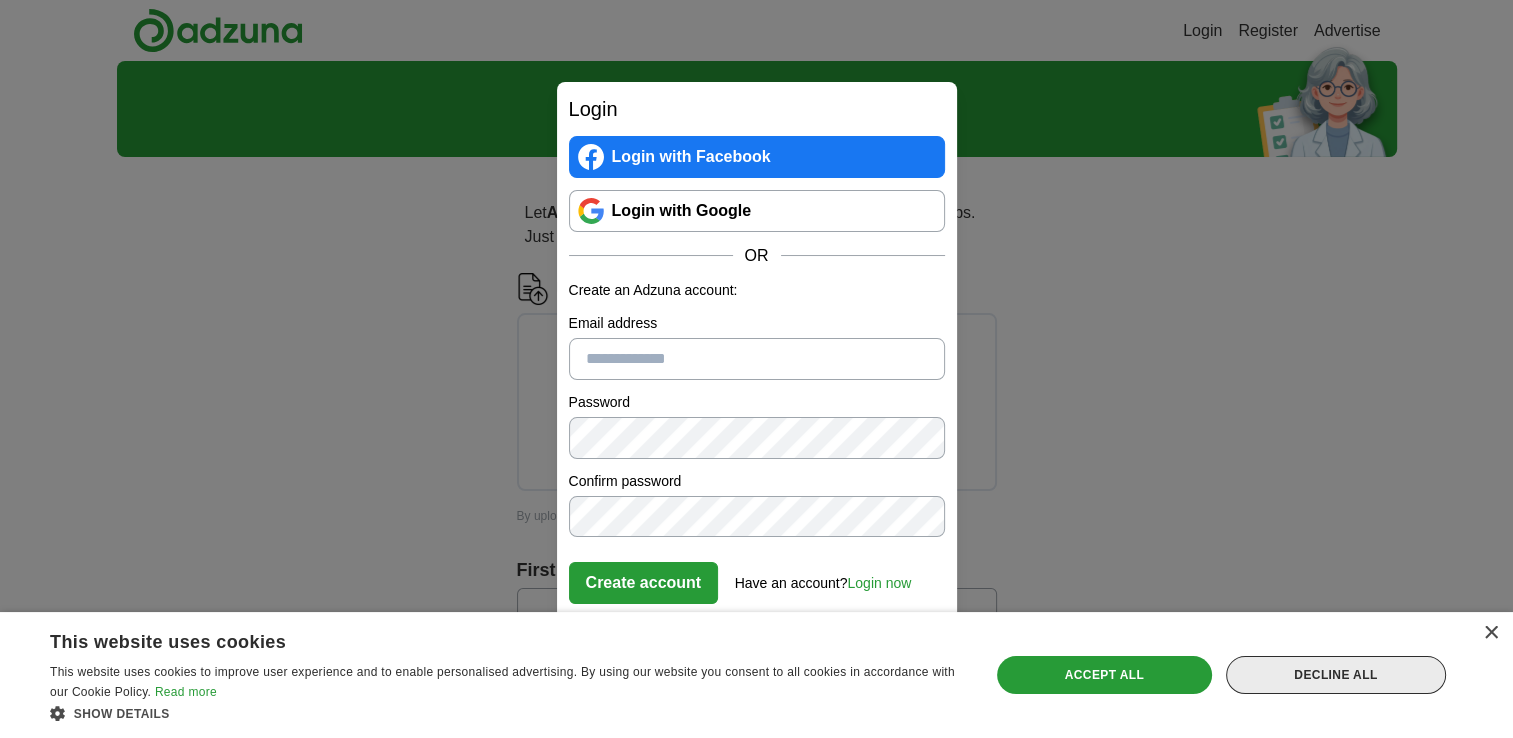 click on "Decline all" at bounding box center [1336, 675] 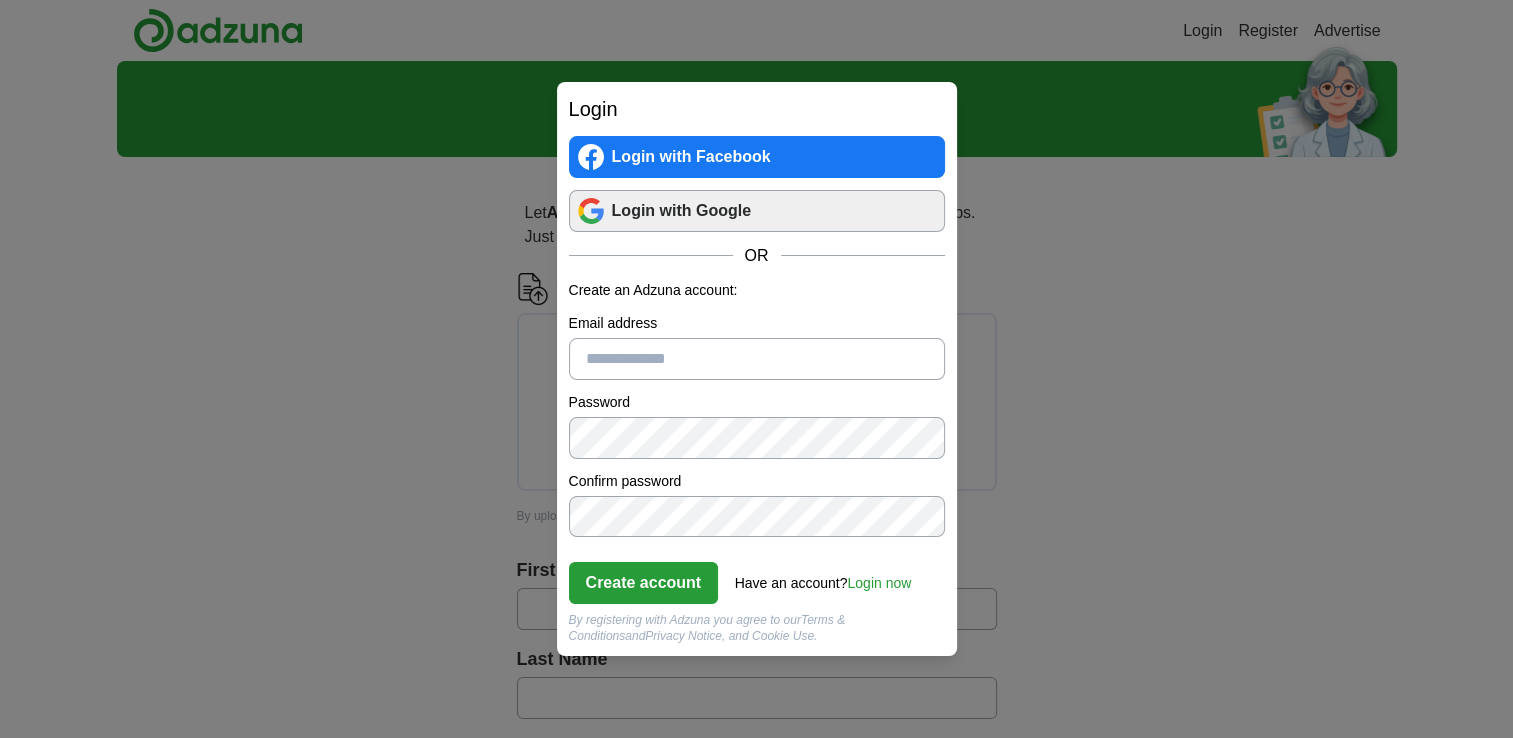 click on "Login with Google" at bounding box center [757, 211] 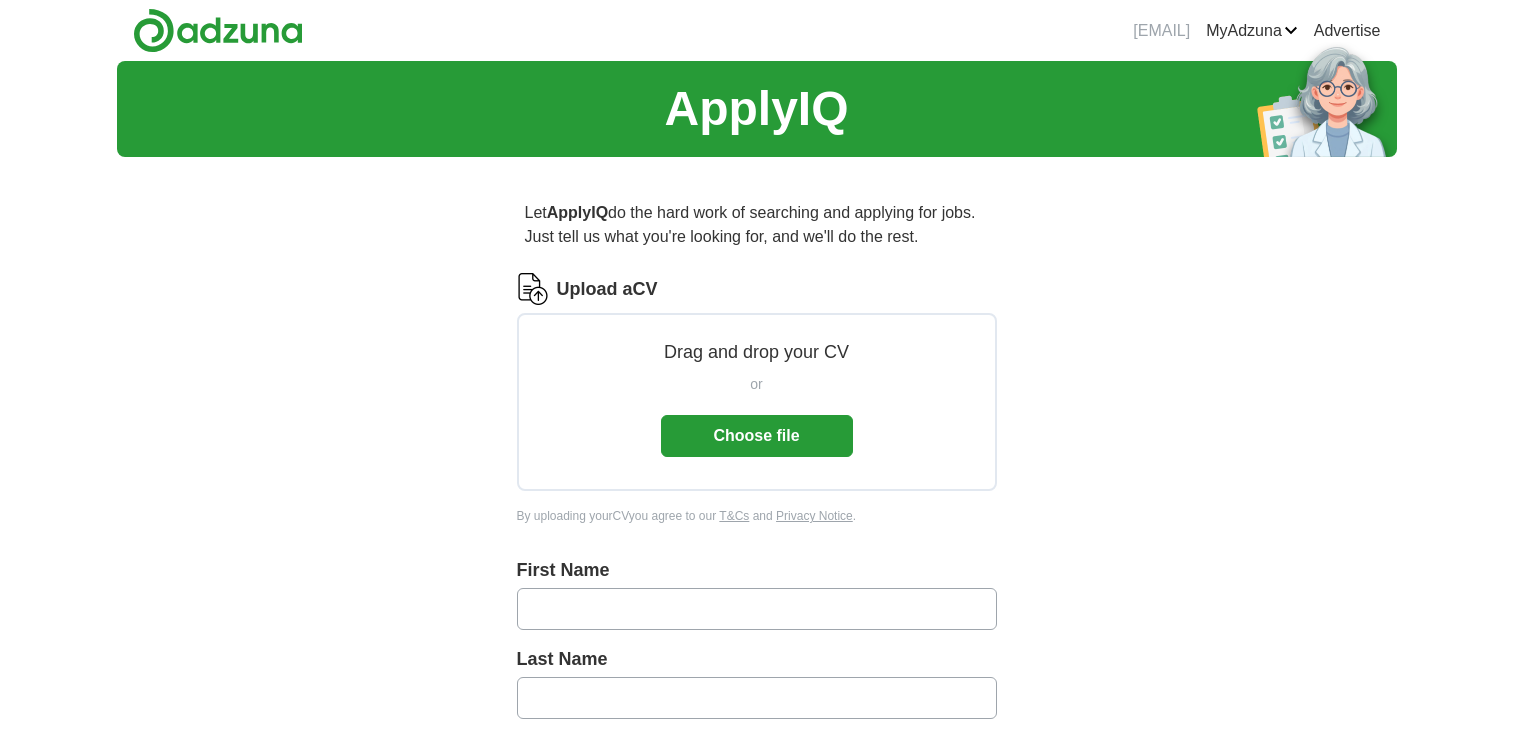 scroll, scrollTop: 0, scrollLeft: 0, axis: both 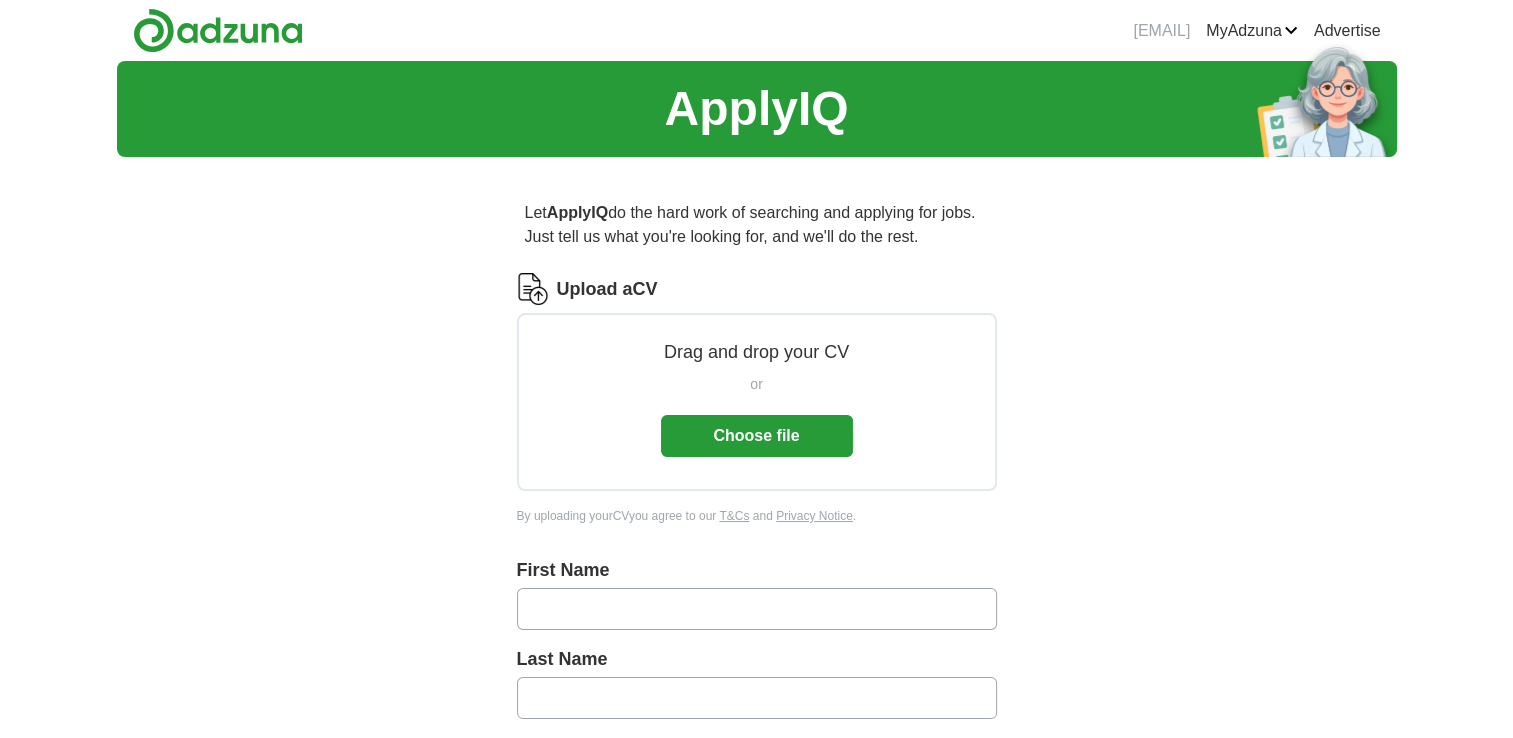 click on "ApplyIQ Let  ApplyIQ  do the hard work of searching and applying for jobs. Just tell us what you're looking for, and we'll do the rest. Upload a  CV Drag and drop your CV or Choose file By uploading your  CV  you agree to our   T&Cs   and   Privacy Notice . First Name Last Name What job are you looking for? Enter or select a minimum of 3 job titles (4-8 recommended) Where do you want to work? 25 mile radius What's your minimum salary? At least  £ -   per year £ 20 k £ 100 k+ Start applying for jobs By registering, you consent to us applying to suitable jobs for you" at bounding box center (756, 749) 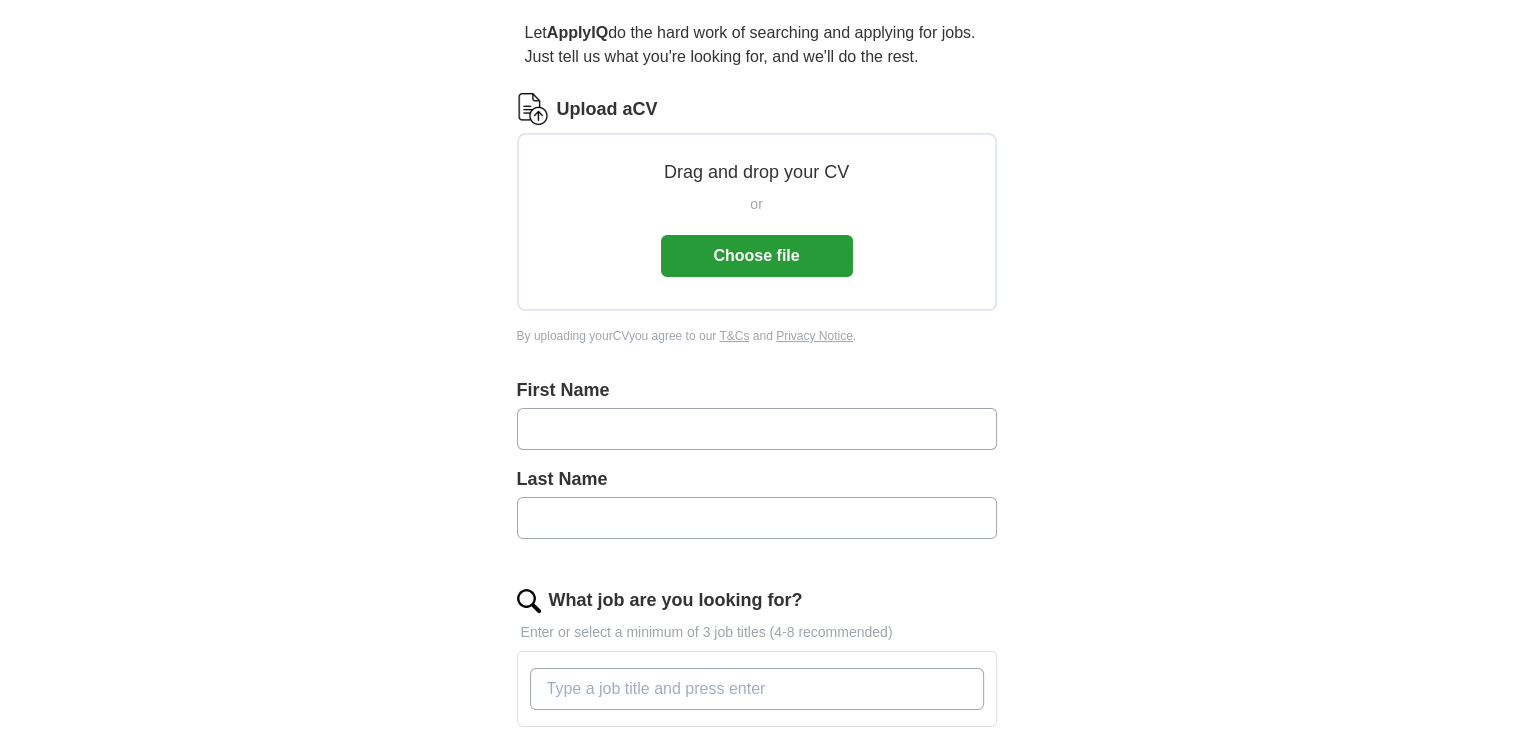 scroll, scrollTop: 80, scrollLeft: 0, axis: vertical 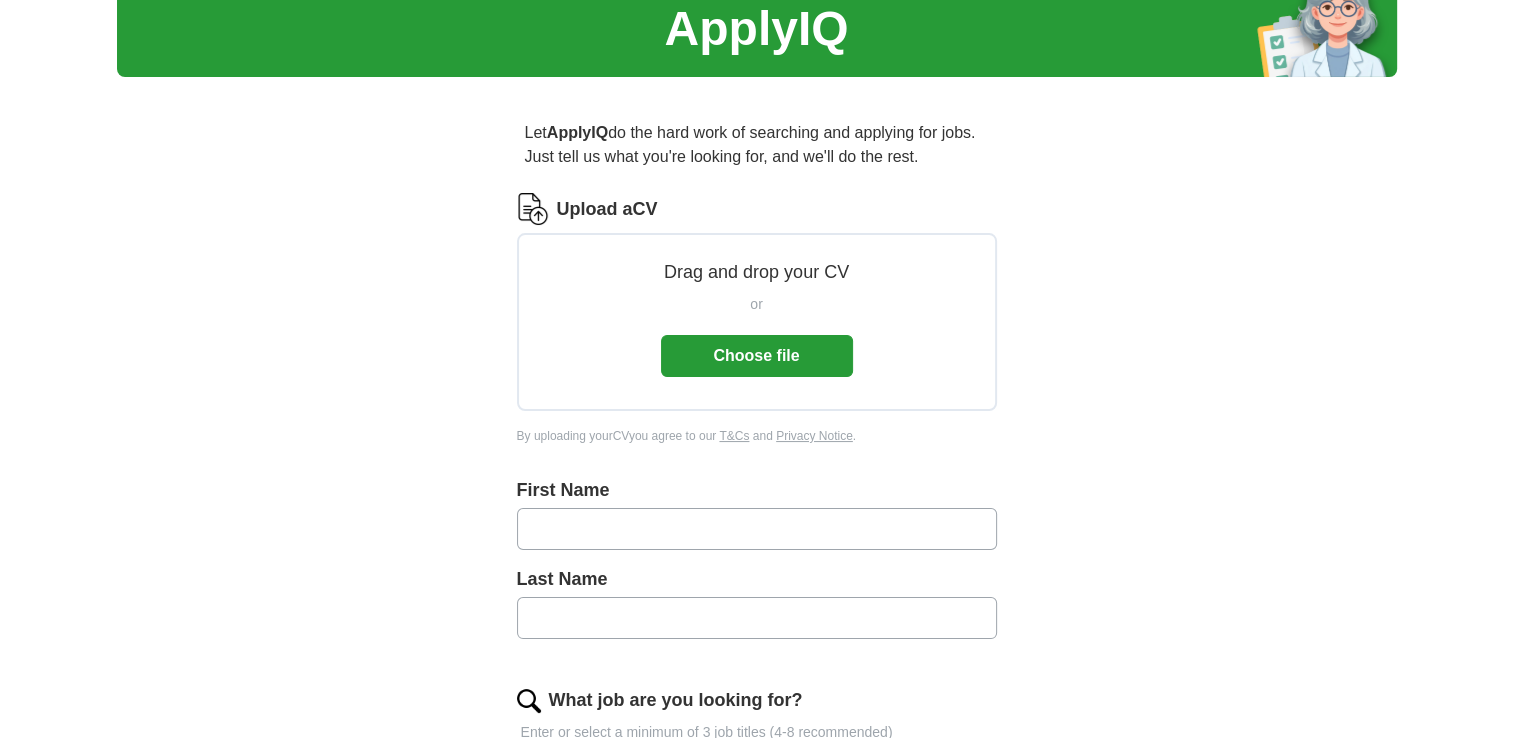 click at bounding box center [757, 529] 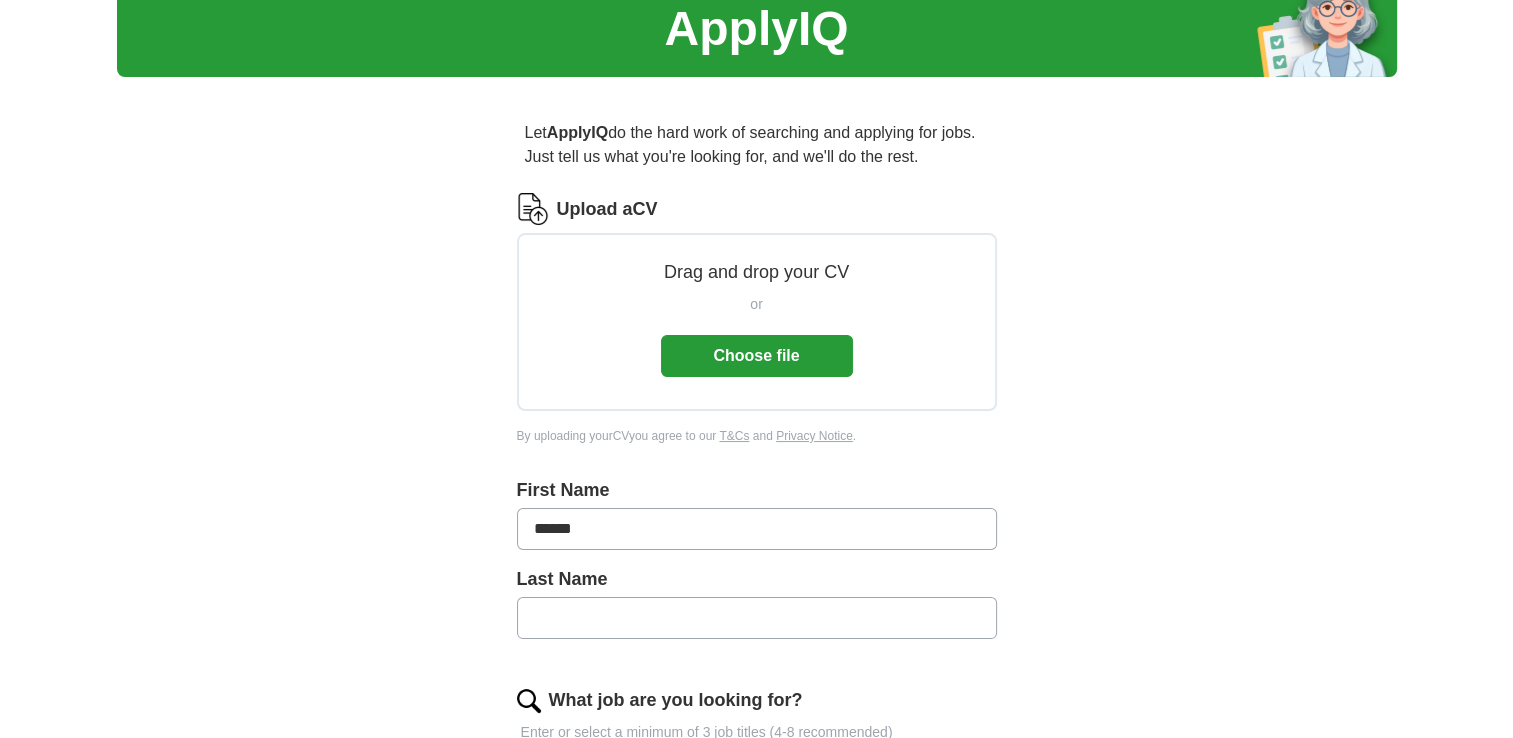 type on "*****" 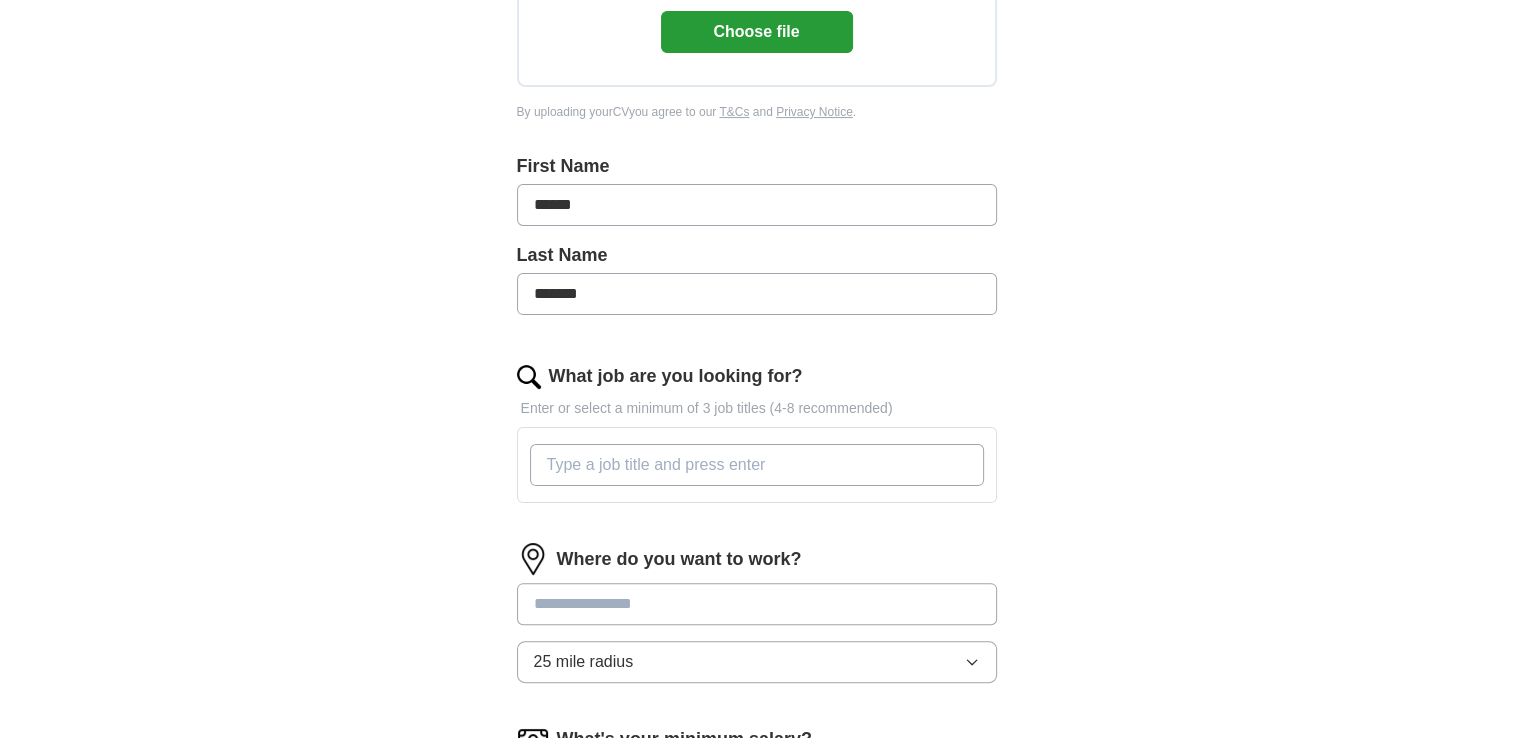 scroll, scrollTop: 441, scrollLeft: 0, axis: vertical 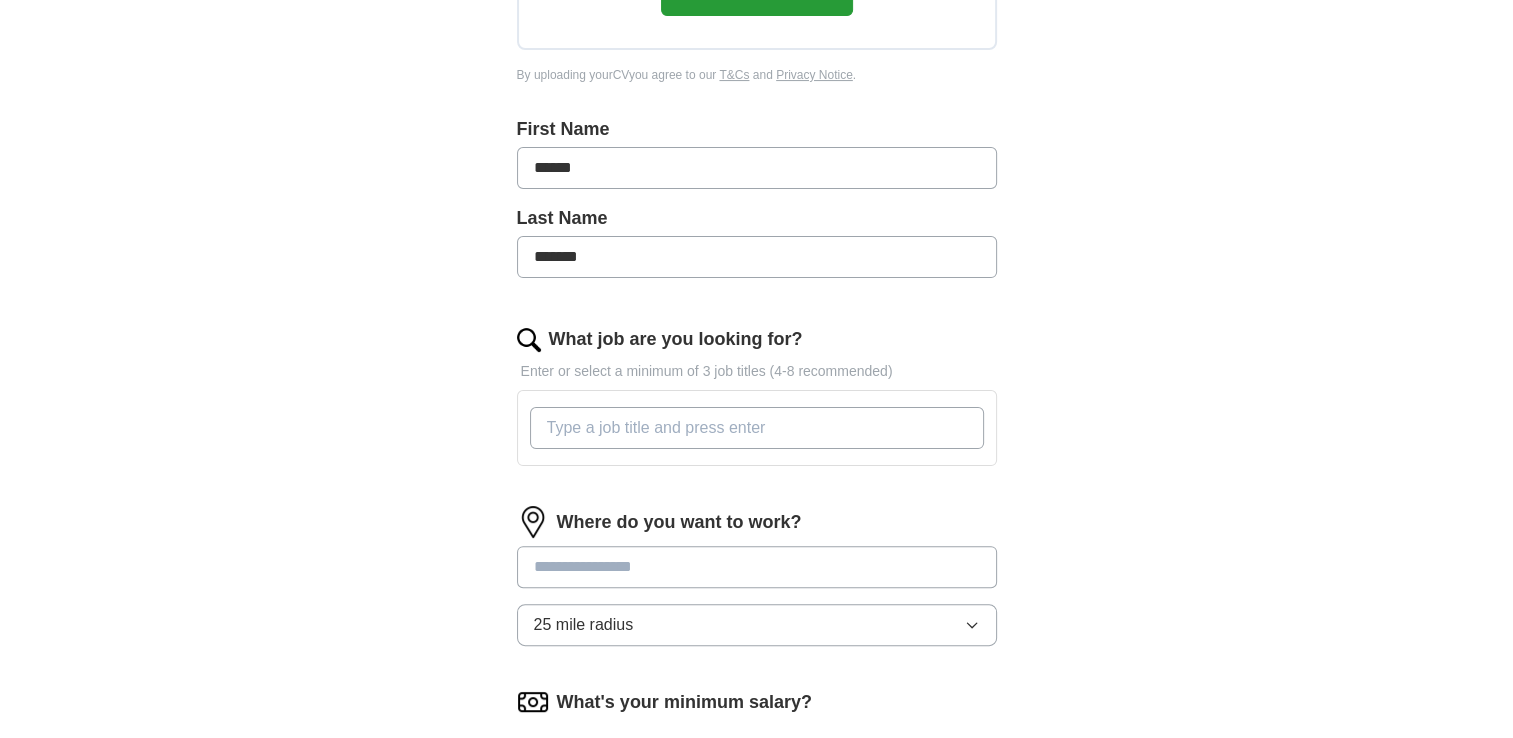 type on "*******" 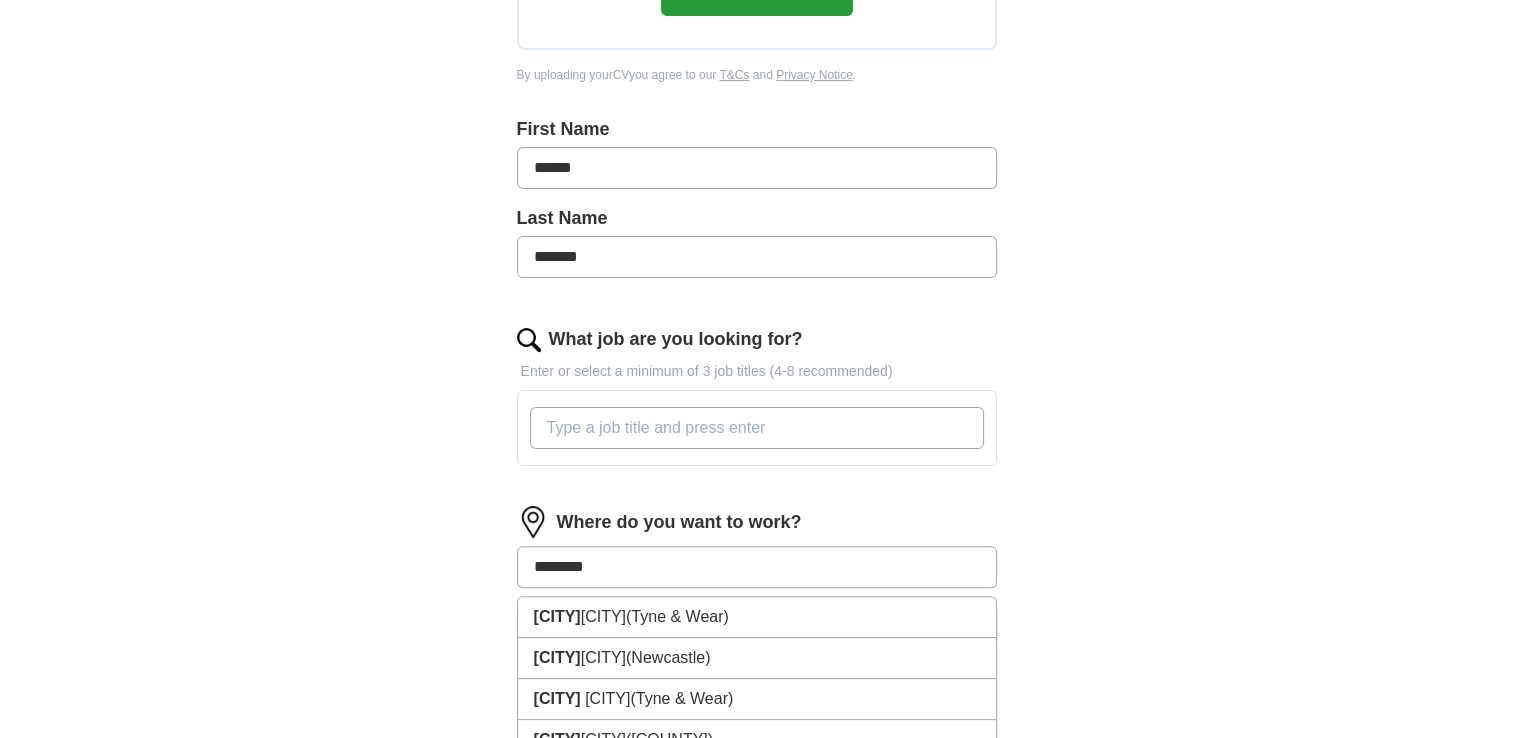 type on "*********" 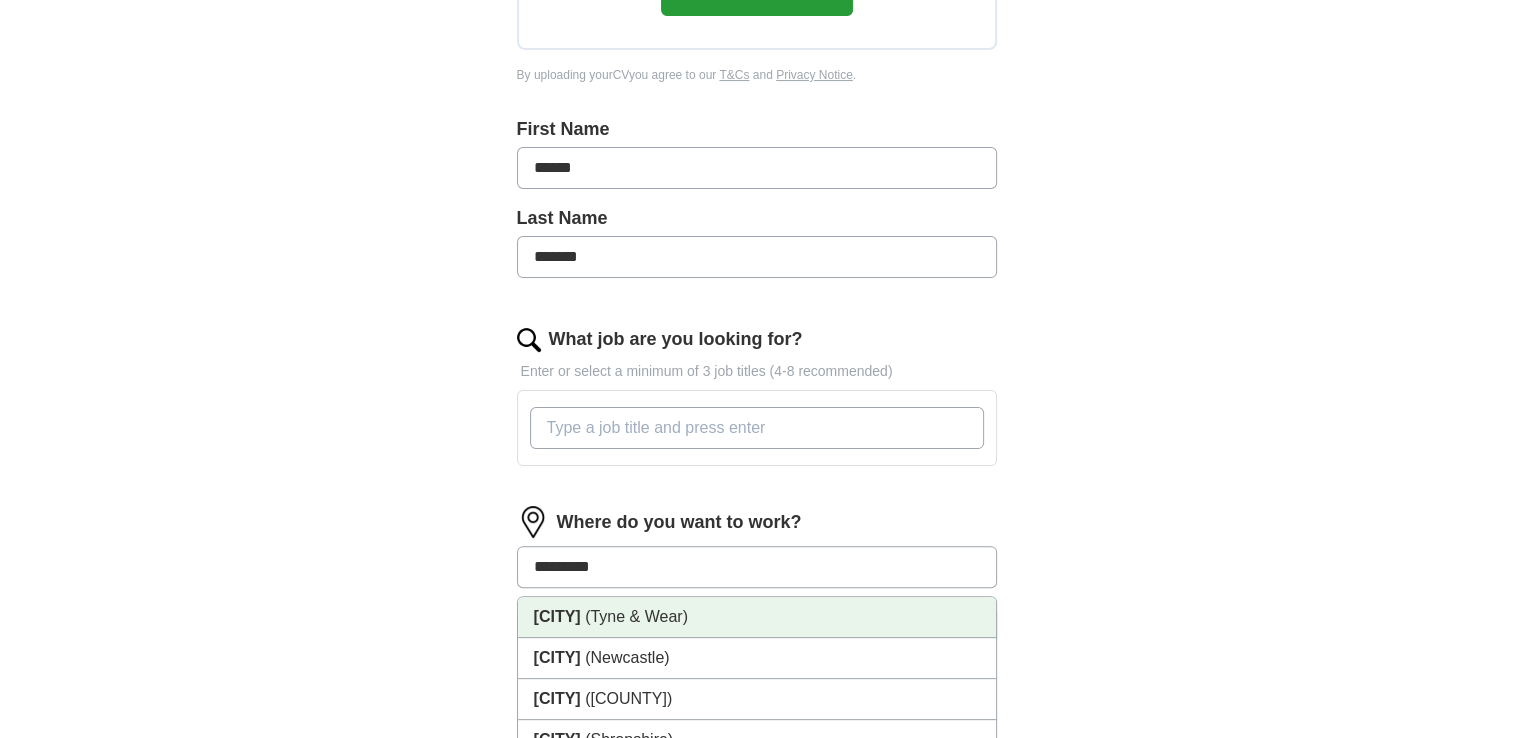 click on "[CITY]" at bounding box center [557, 616] 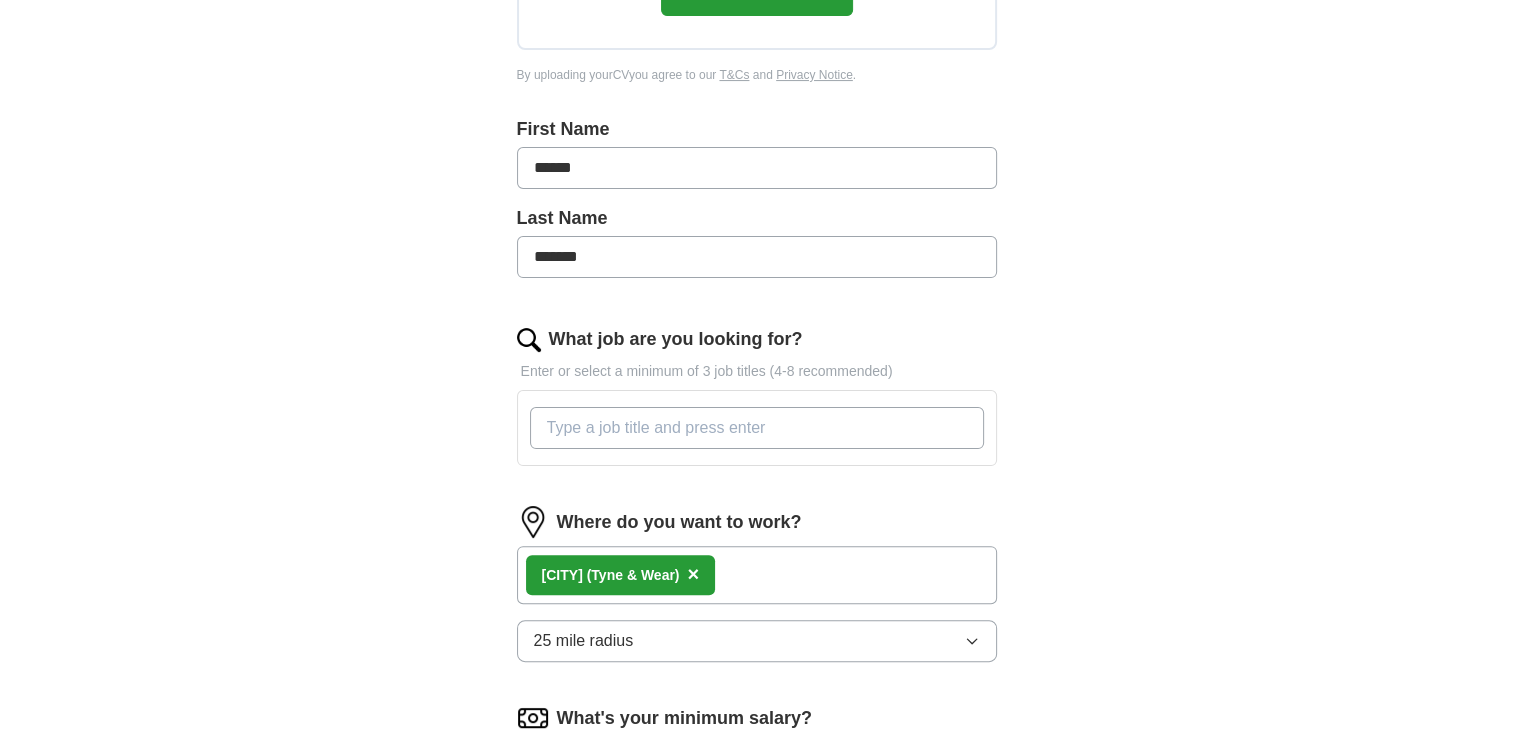 click on "What job are you looking for?" at bounding box center (757, 428) 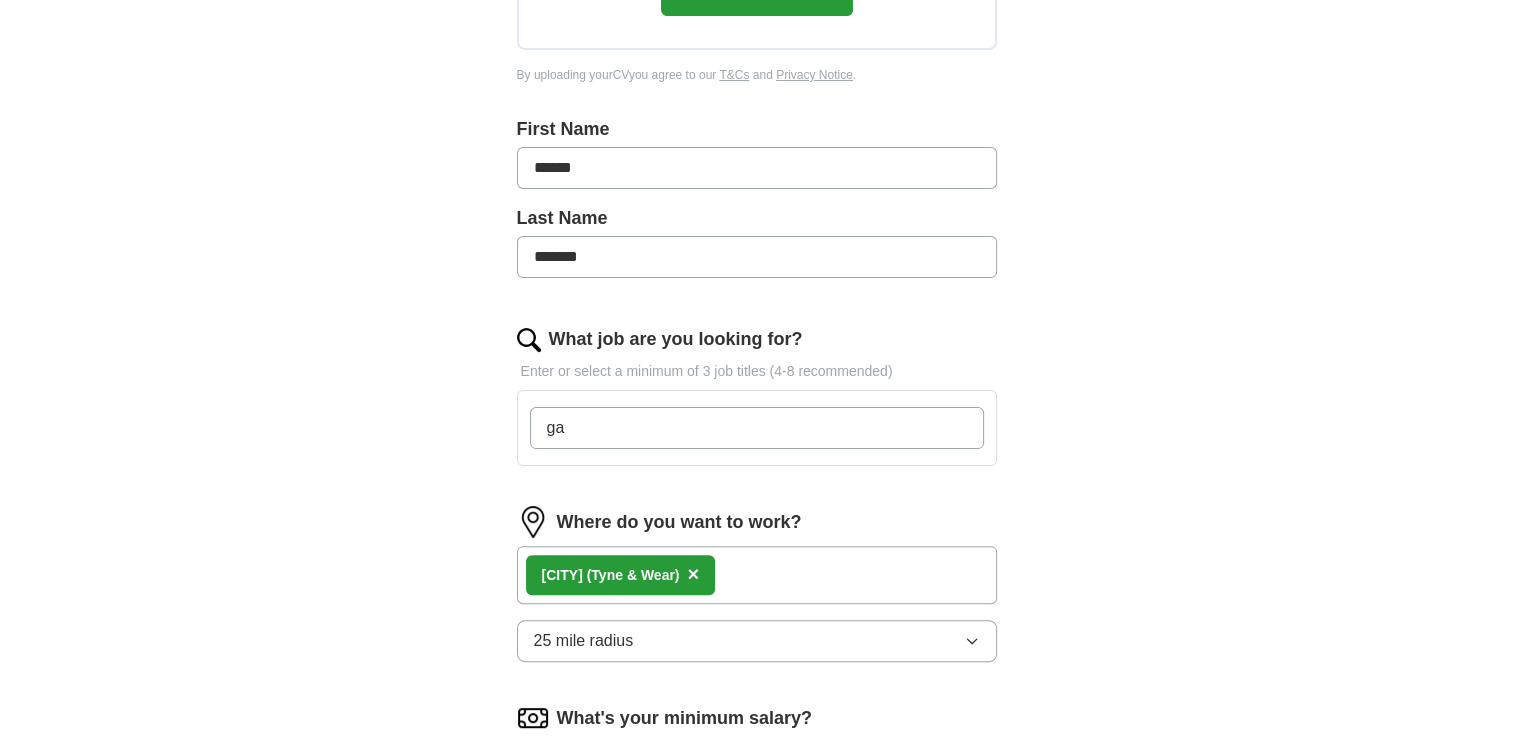 type on "g" 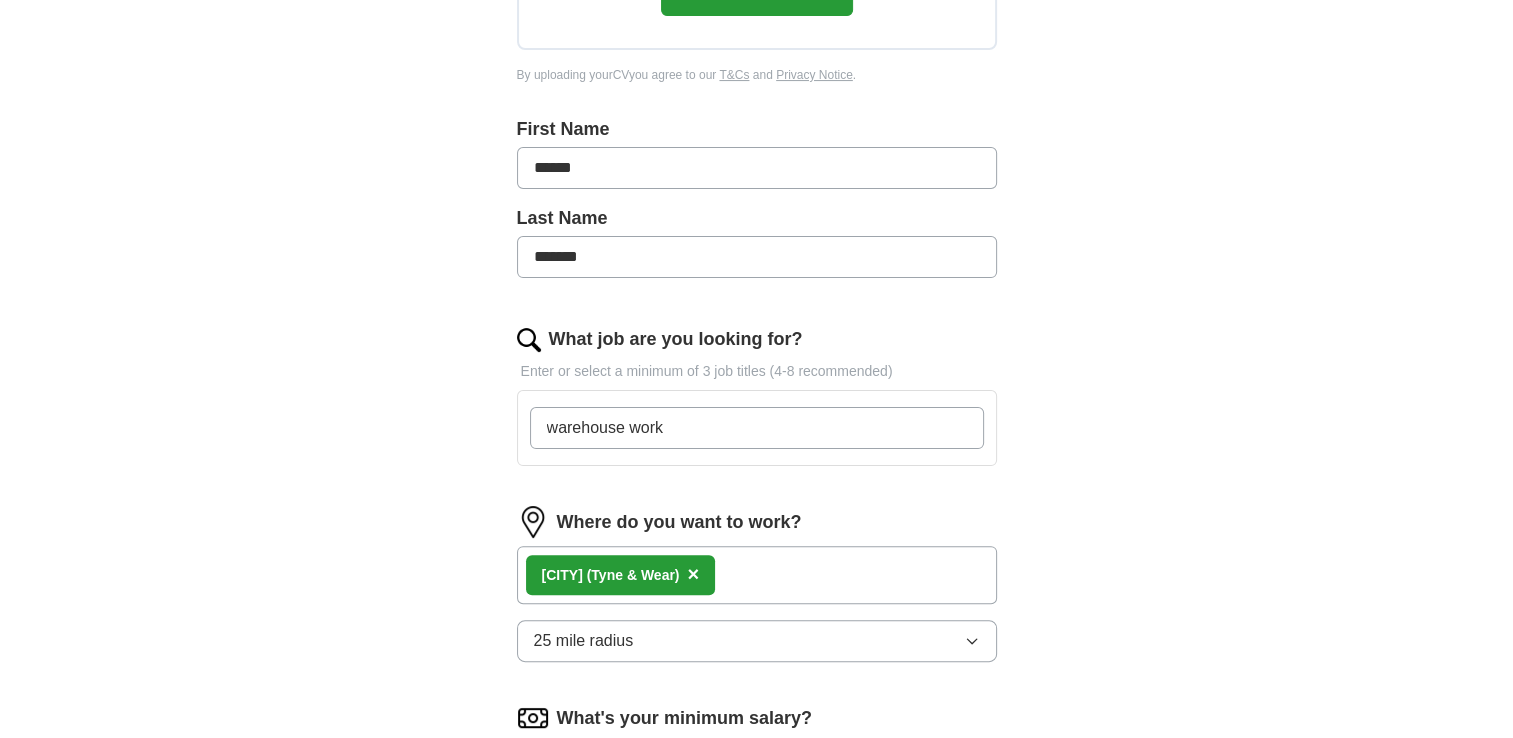 type on "warehouse work" 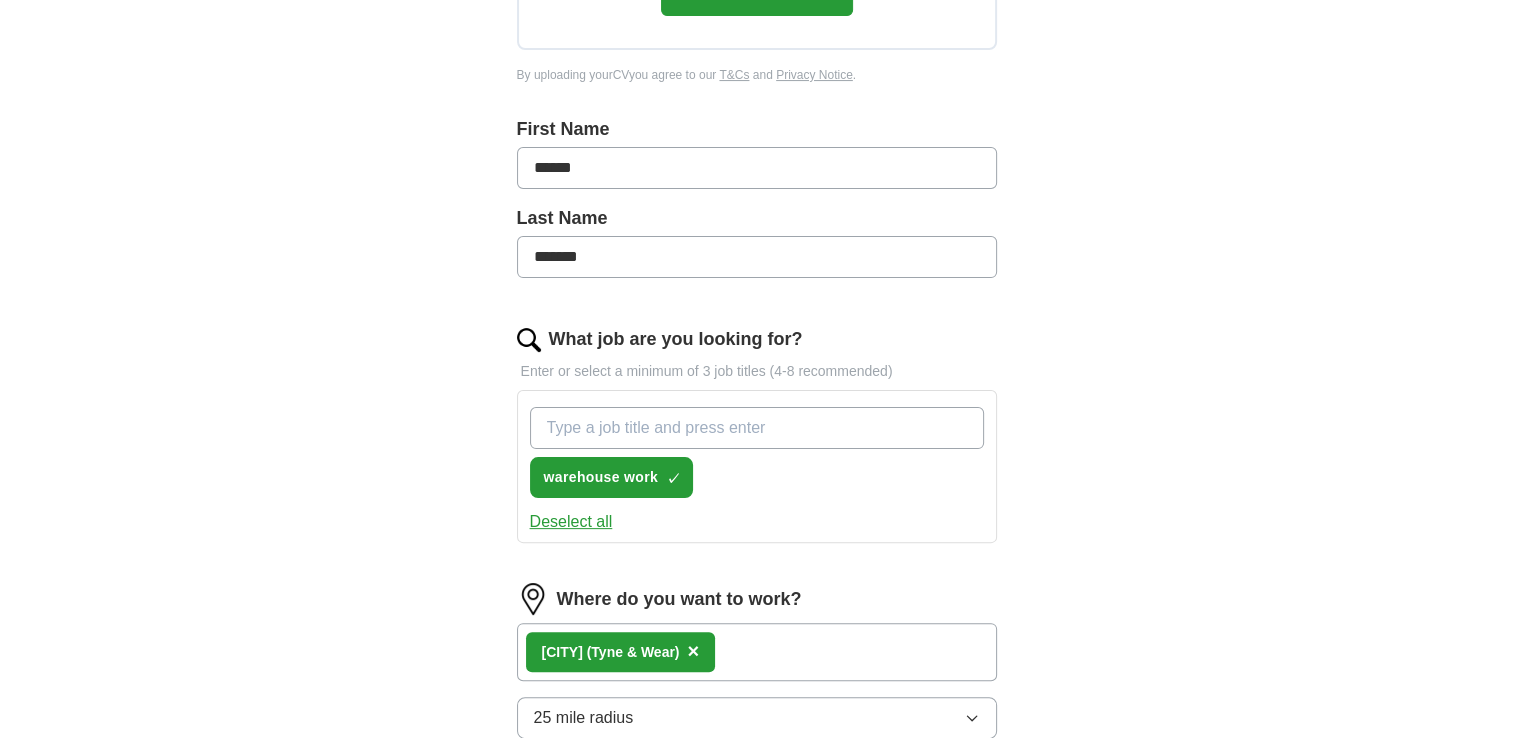click on "What job are you looking for?" at bounding box center (757, 428) 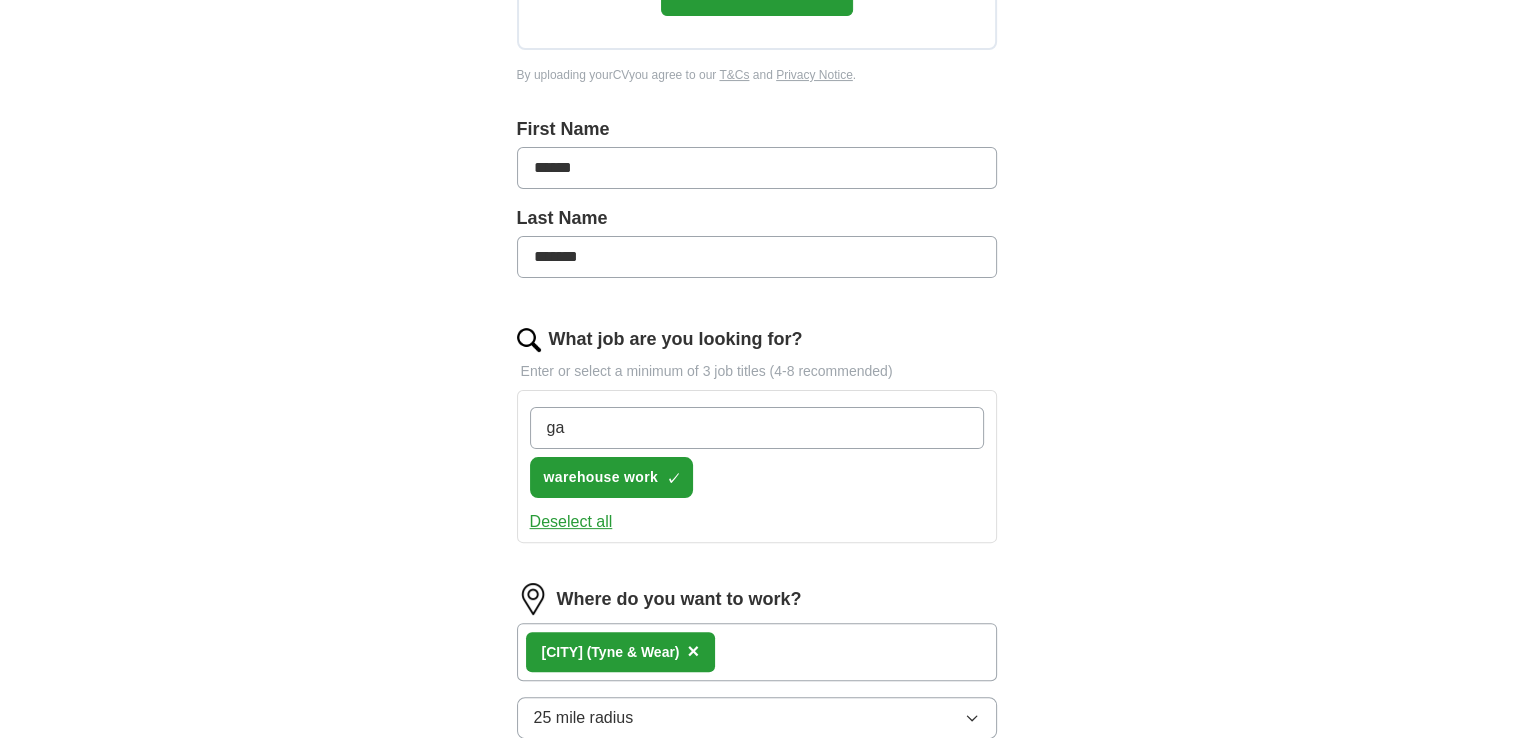 type on "g" 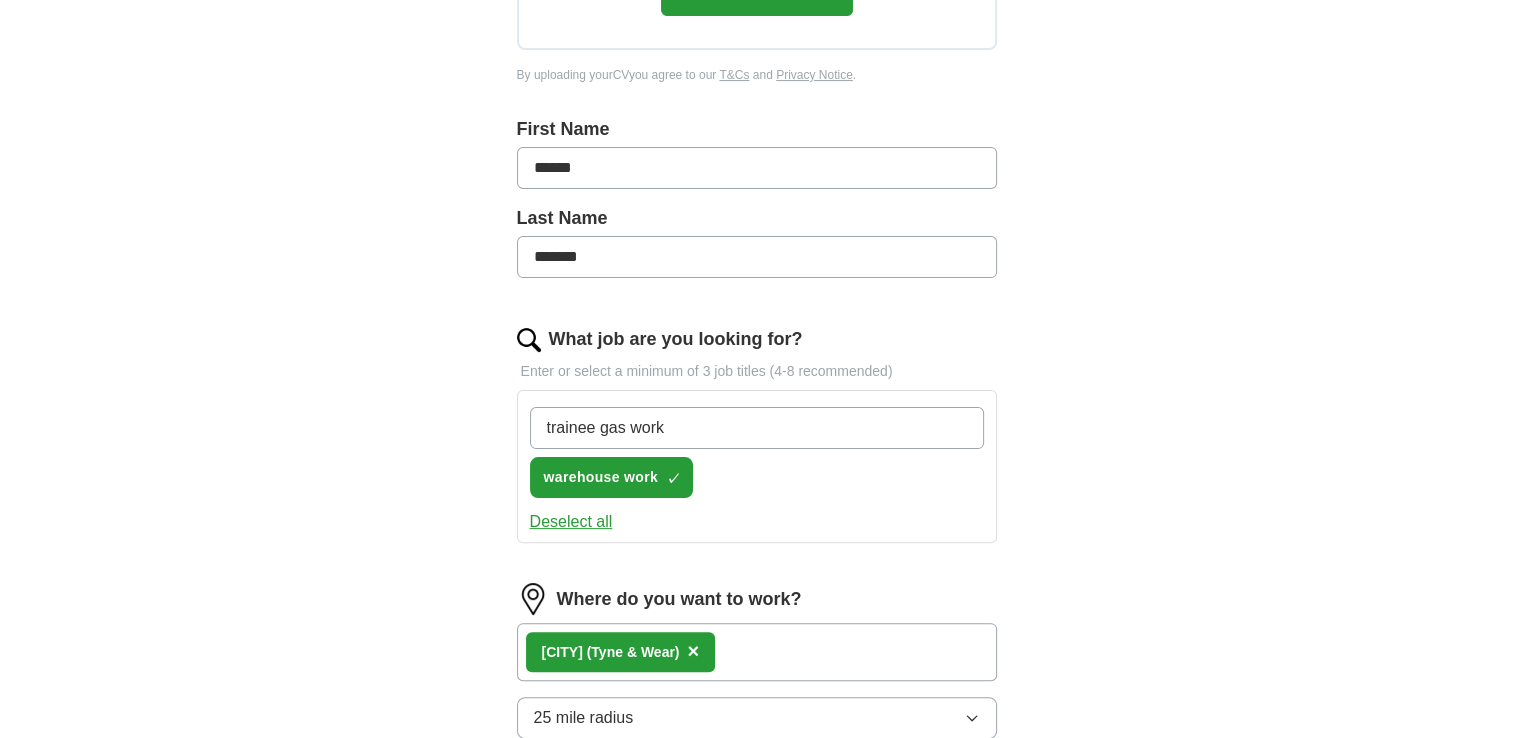 type on "trainee gas work" 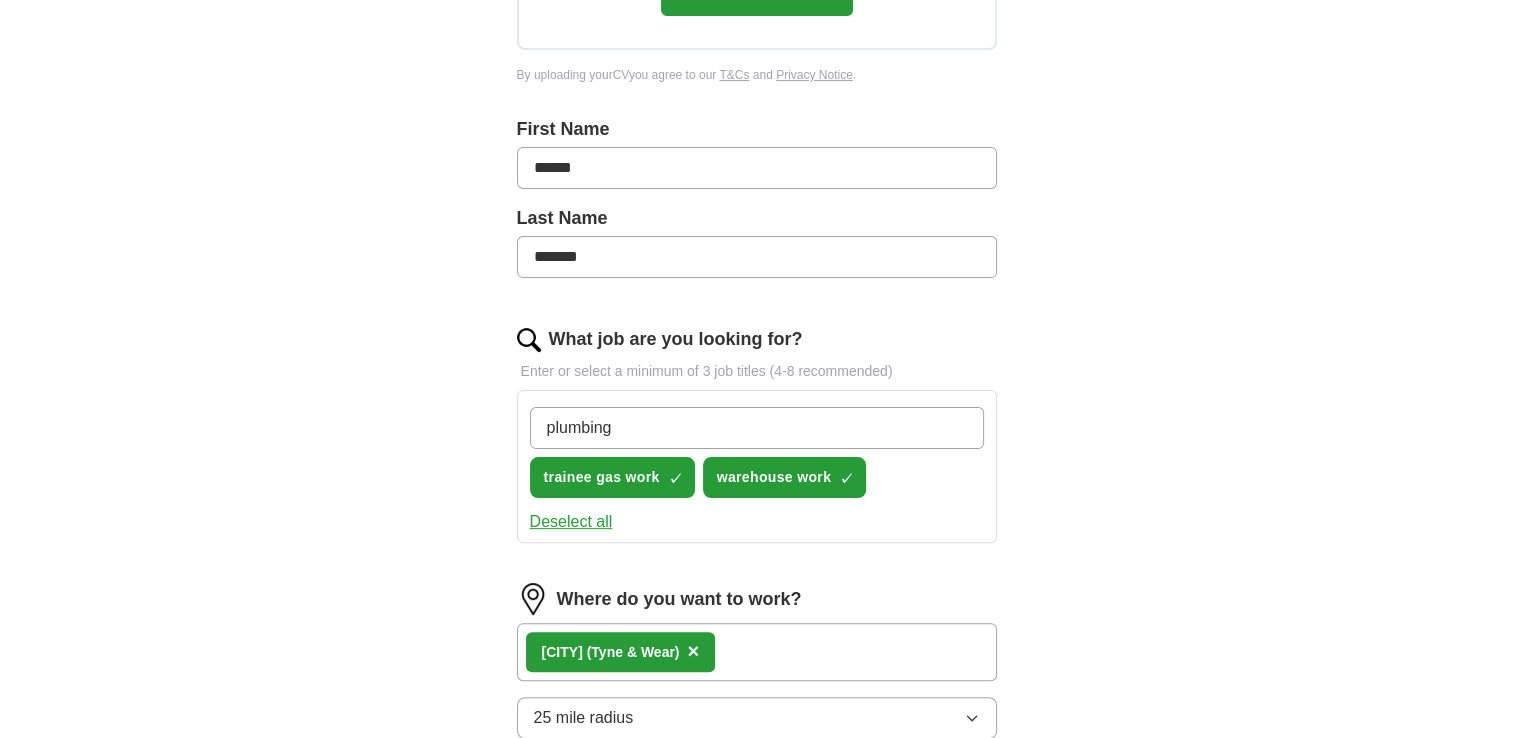 type on "plumbing" 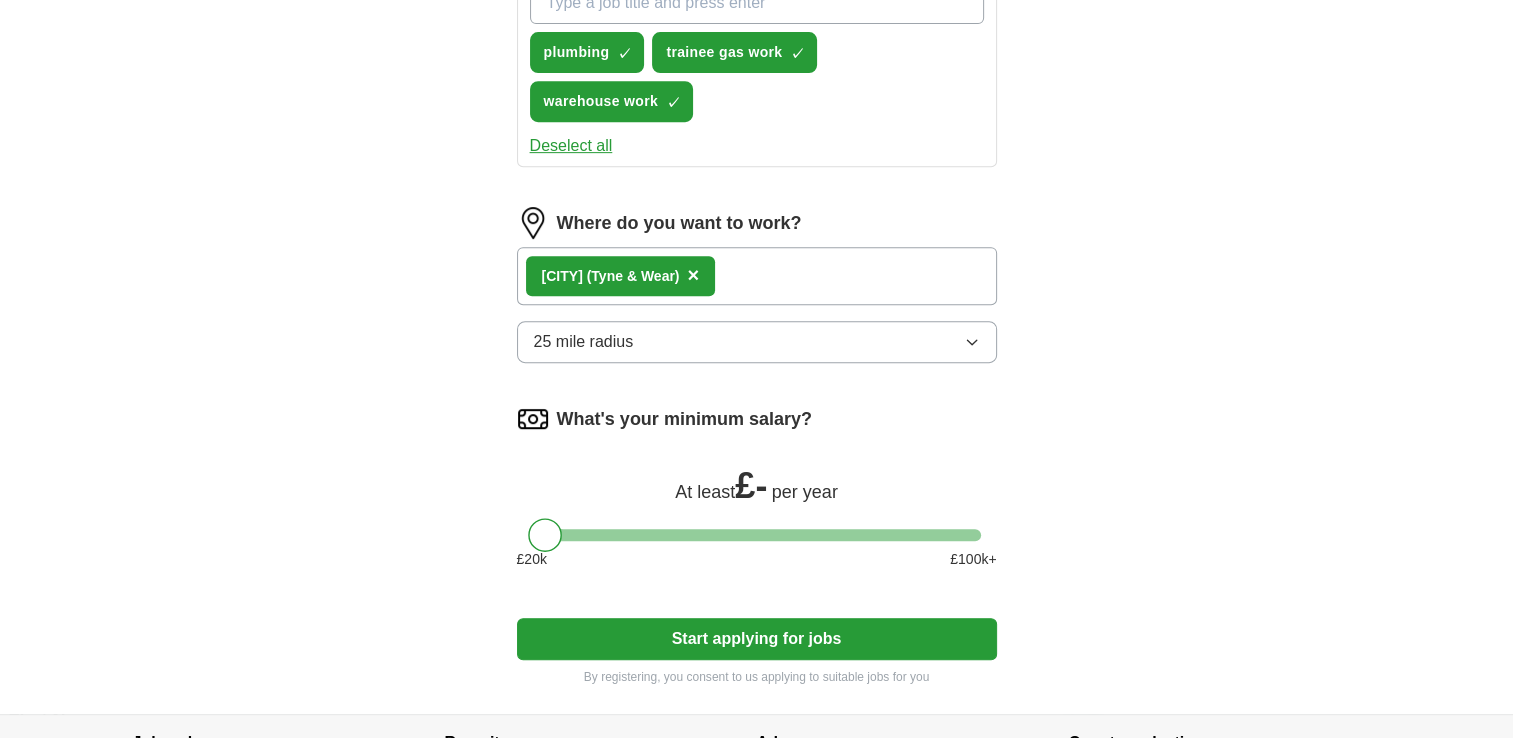 scroll, scrollTop: 996, scrollLeft: 0, axis: vertical 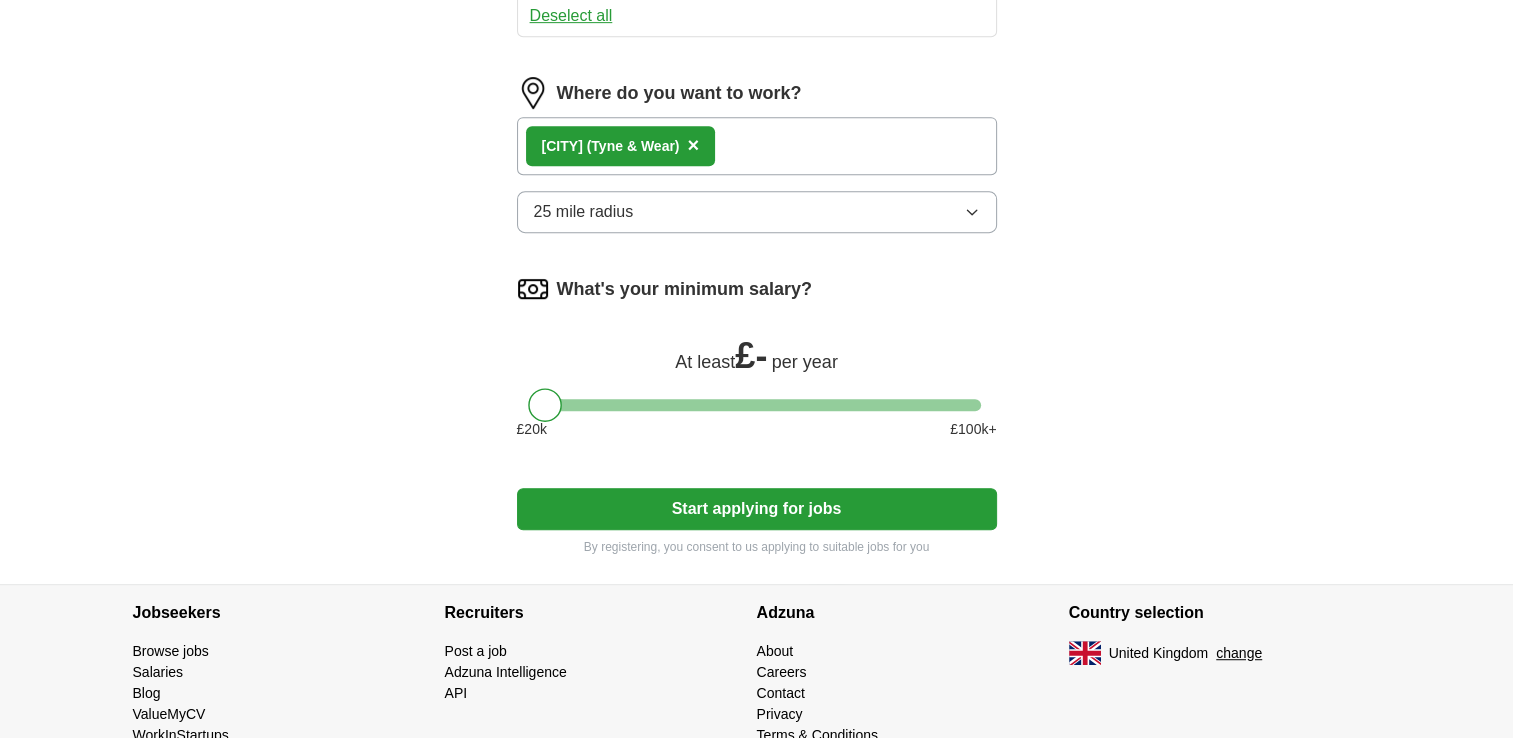 click at bounding box center (757, 405) 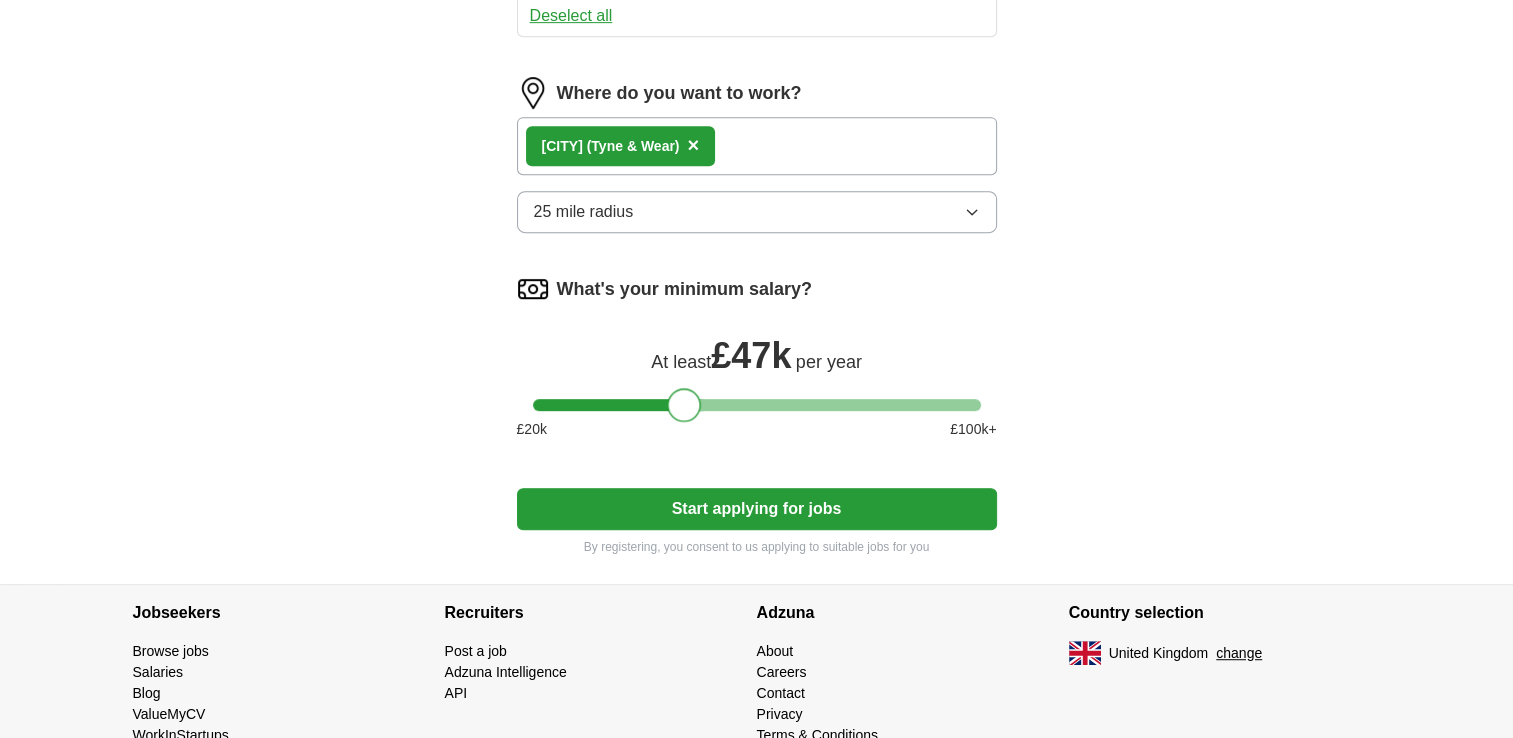 click at bounding box center [757, 405] 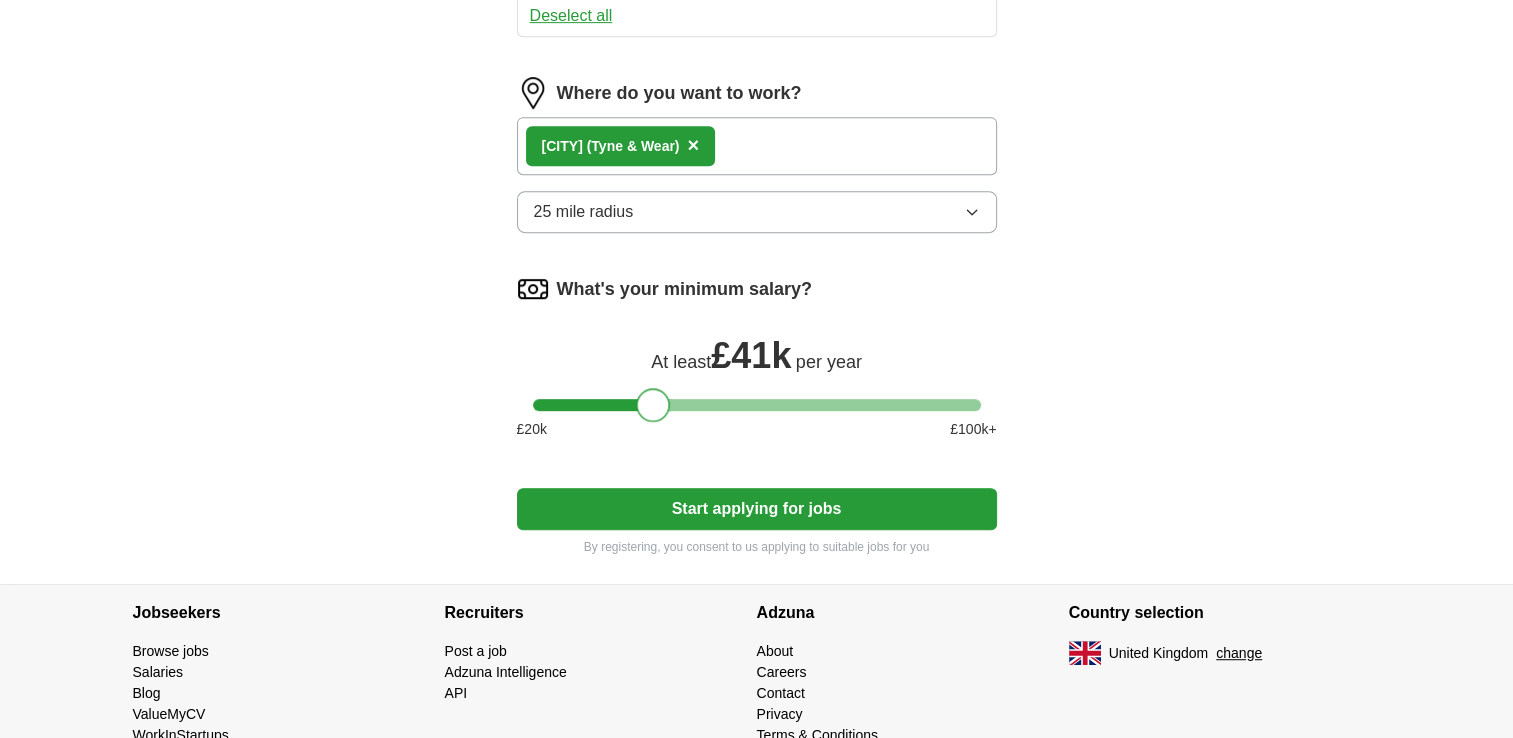click at bounding box center (757, 405) 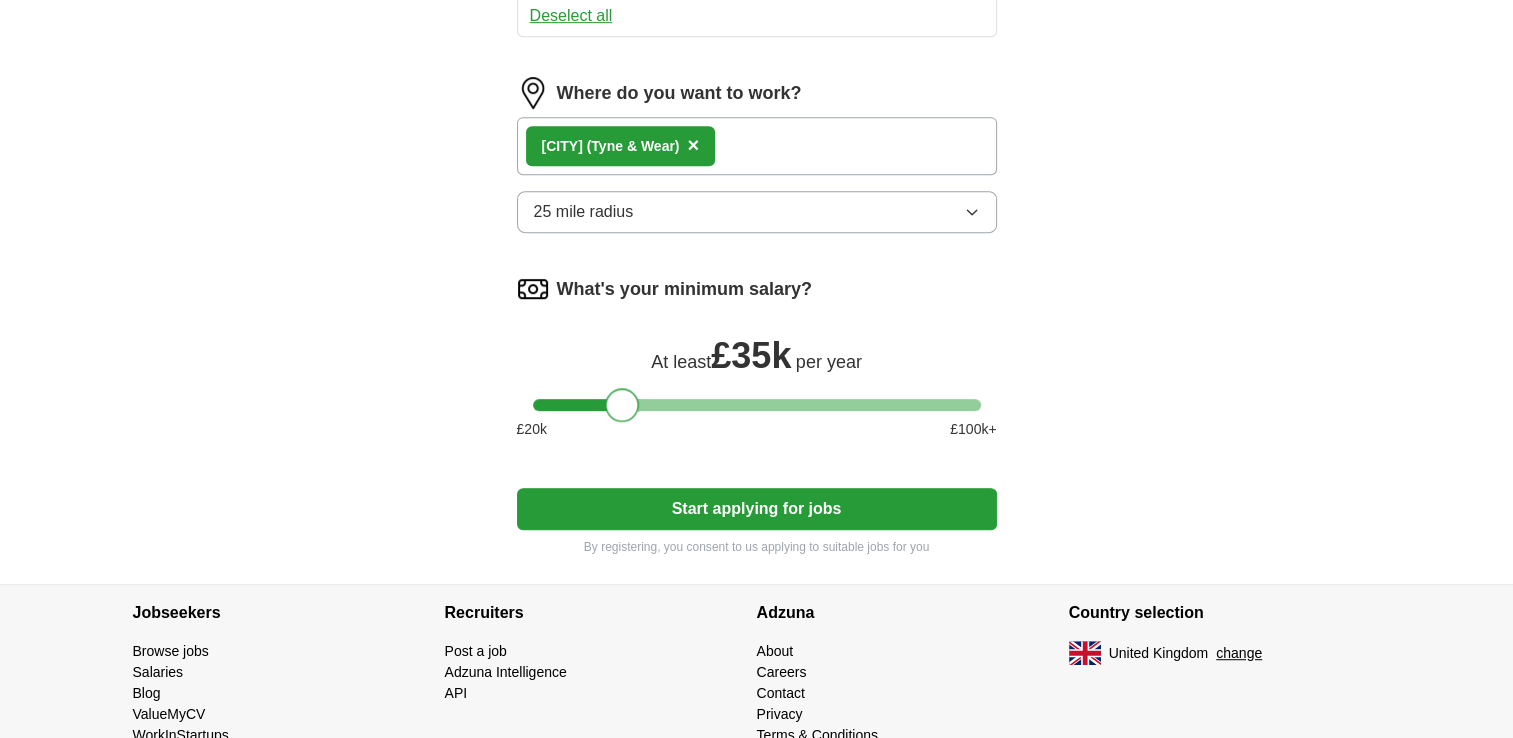 drag, startPoint x: 655, startPoint y: 401, endPoint x: 623, endPoint y: 401, distance: 32 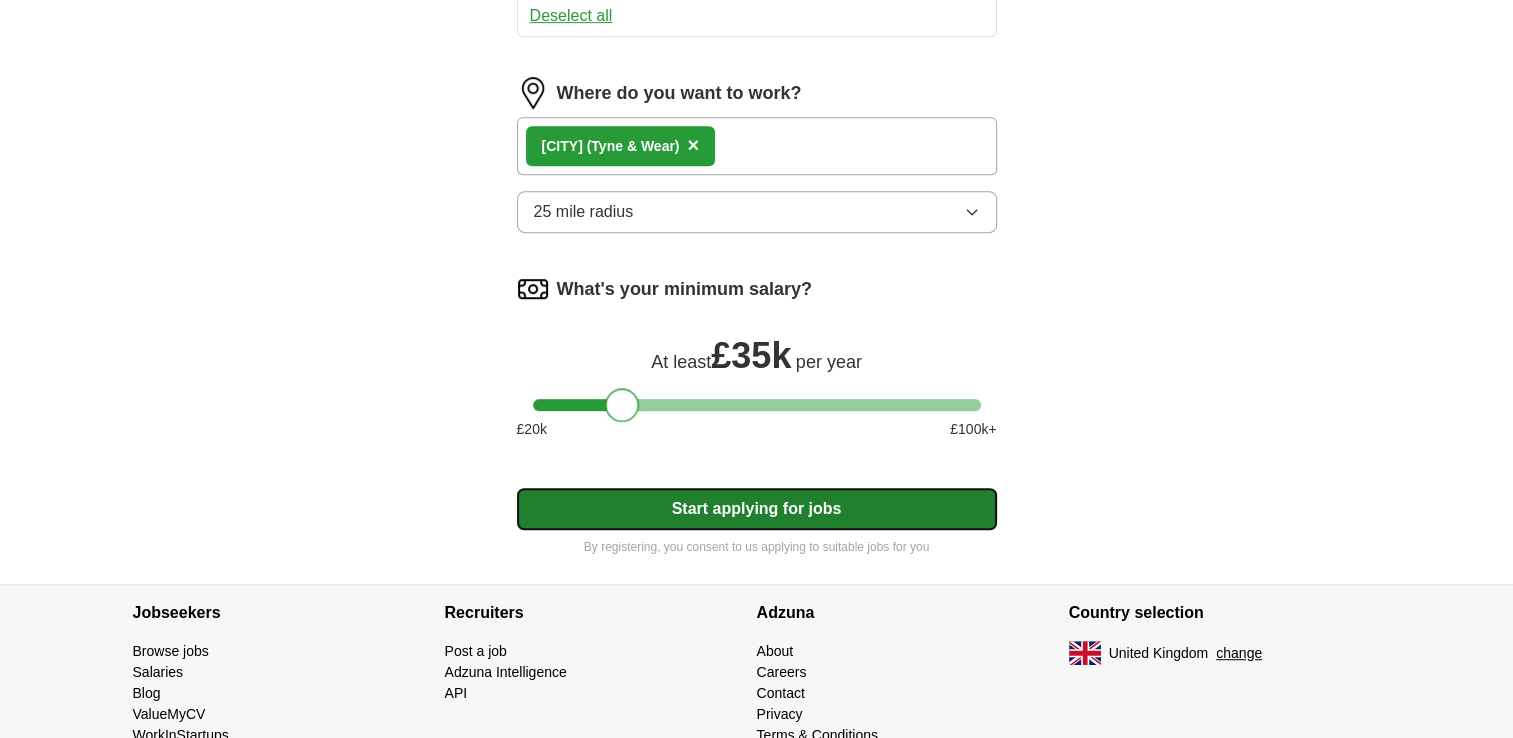 click on "Start applying for jobs" at bounding box center [757, 509] 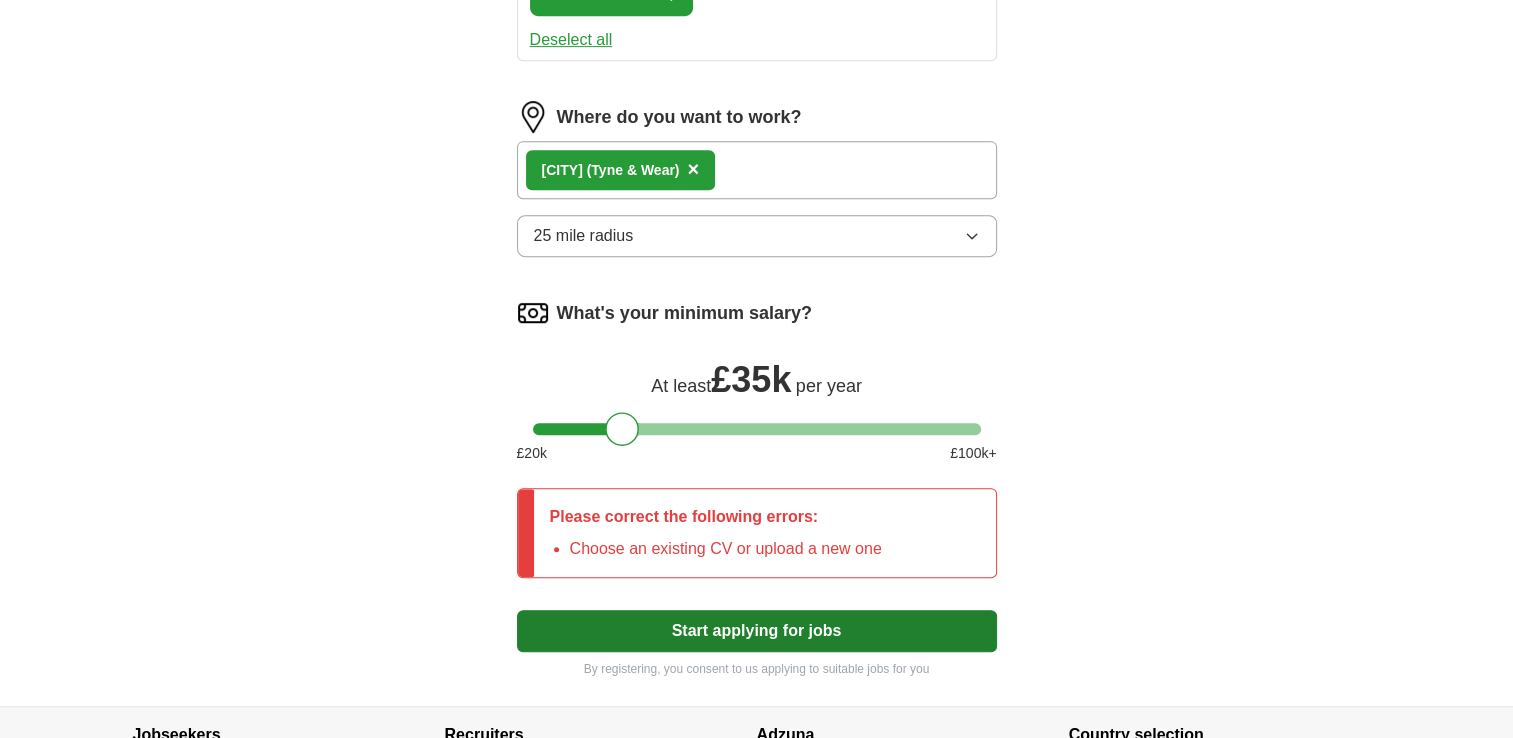 scroll, scrollTop: 1020, scrollLeft: 0, axis: vertical 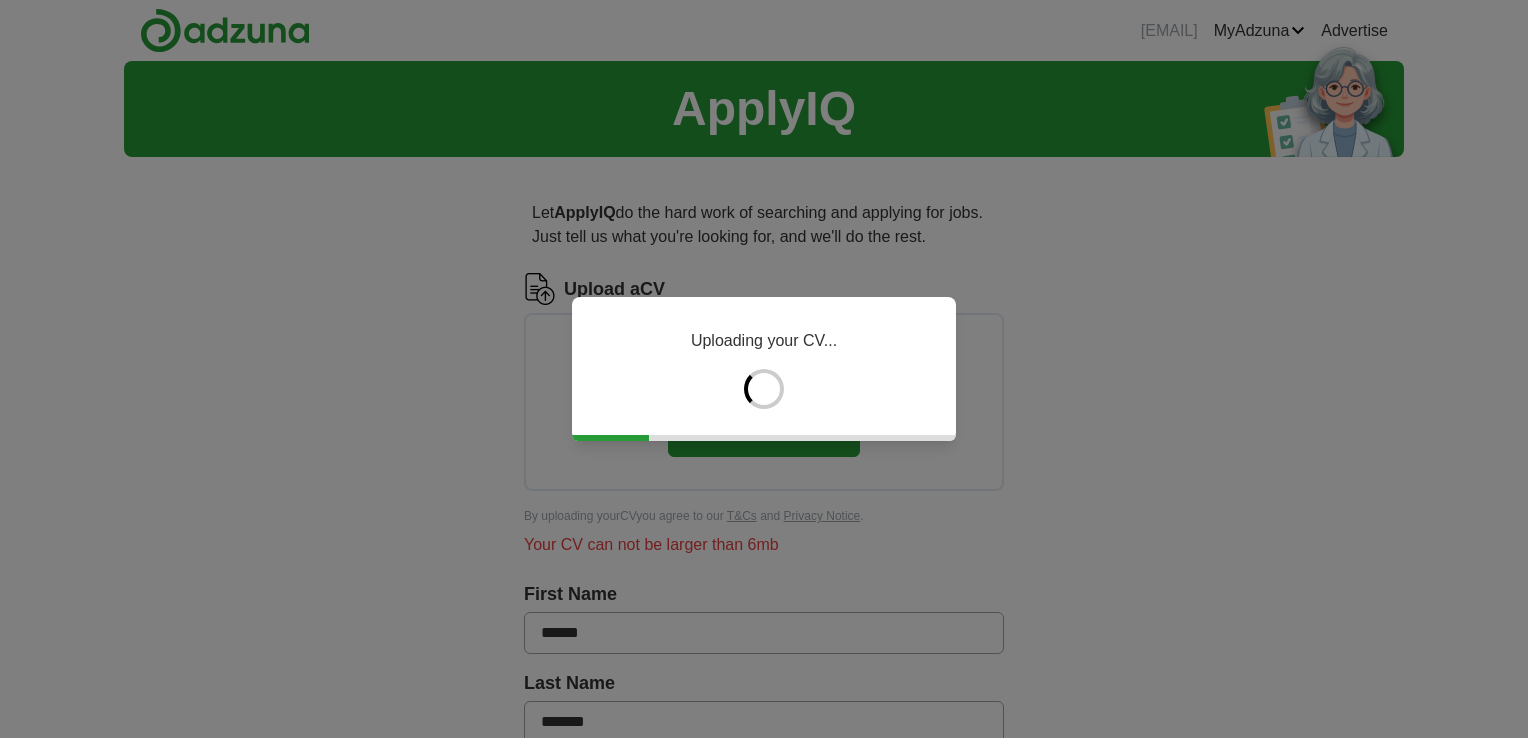 click on "Uploading your CV..." at bounding box center (764, 369) 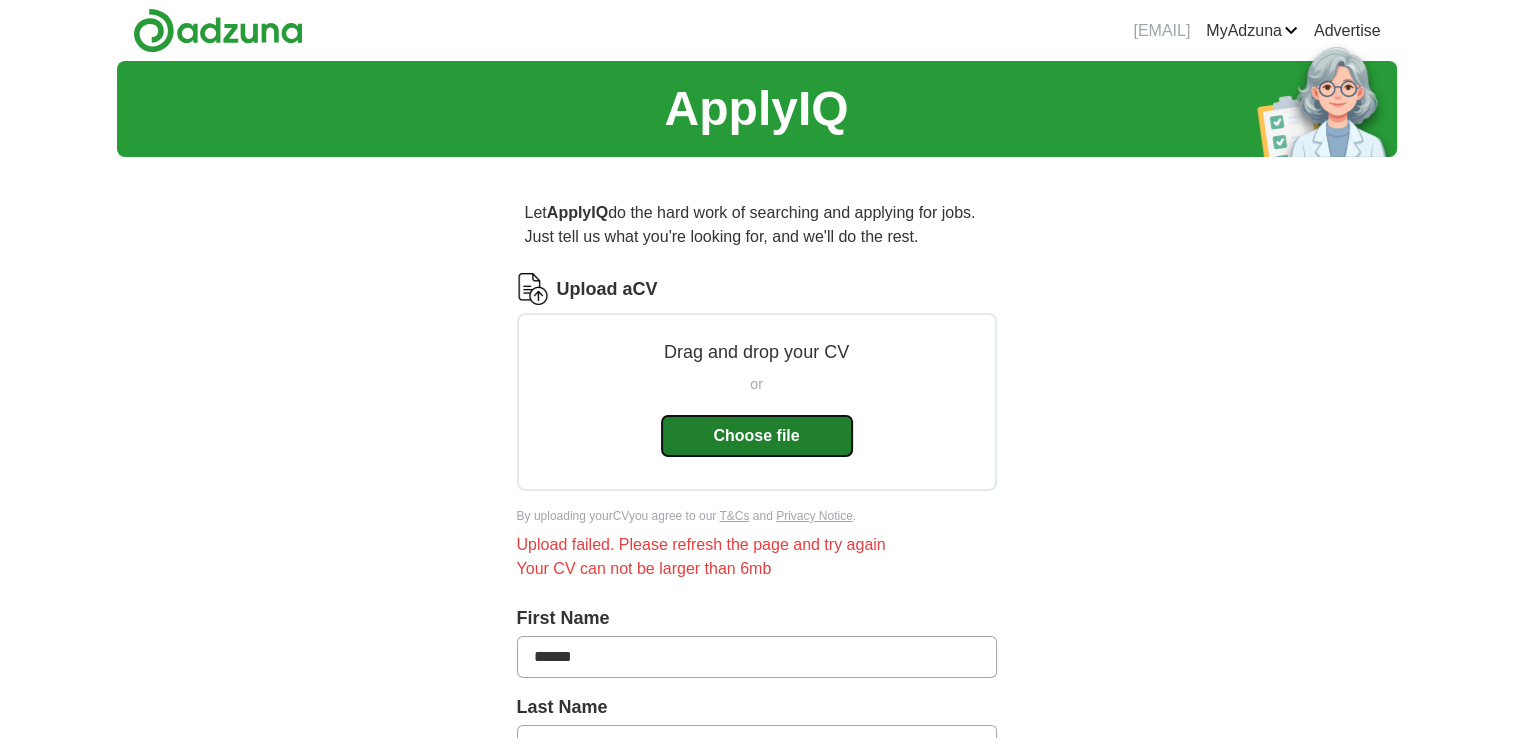 click on "Choose file" at bounding box center (757, 436) 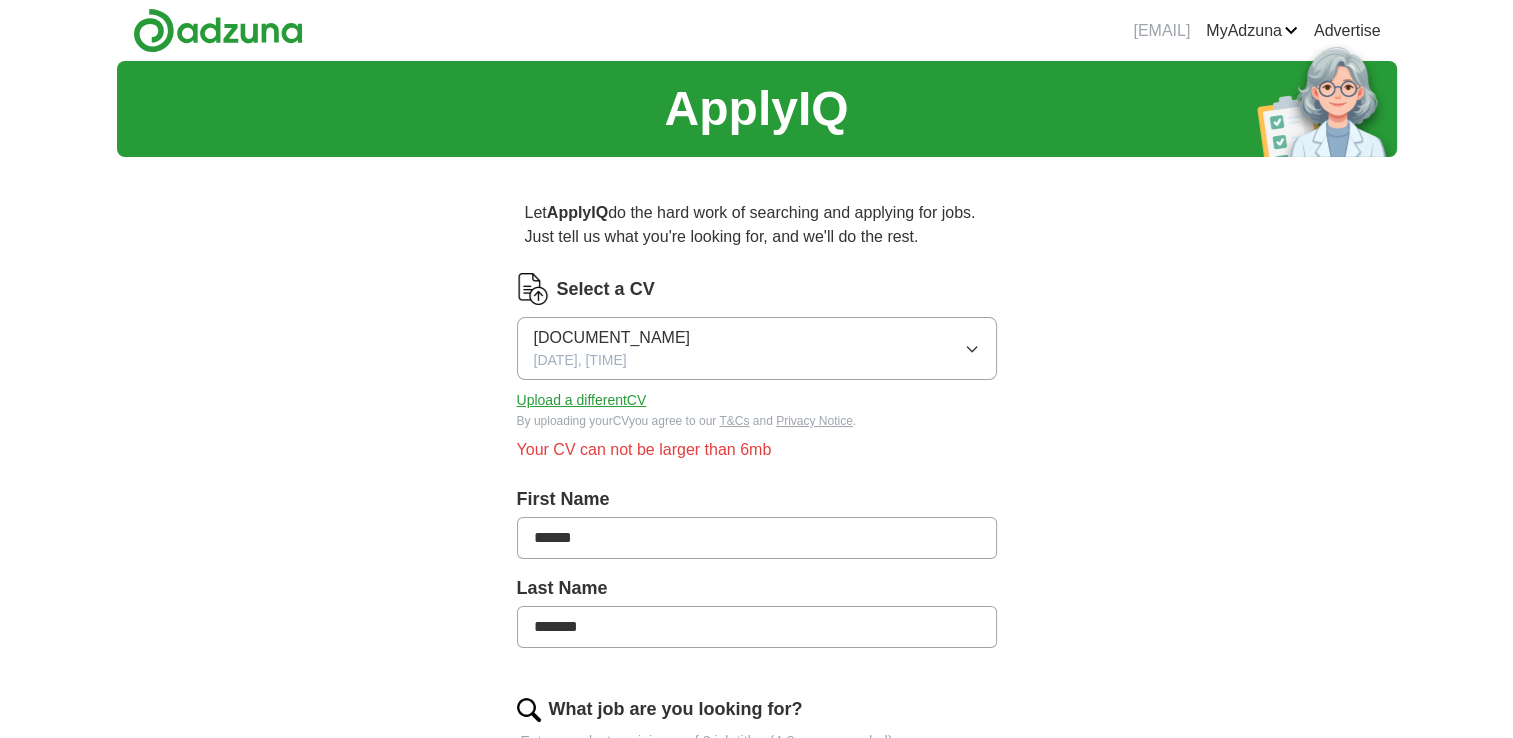 click on "First Name ***** Last Name ******* What job are you looking for? Enter or select a minimum of 3 job titles (4-8 recommended) [JOB_TITLE] + [JOB_TITLE] + [JOB_TITLE] + [JOB_TITLE] + [JOB_TITLE] + [JOB_TITLE] + [JOB_TITLE] + [JOB_TITLE] + [JOB_TITLE] + [JOB_TITLE] + Select all Select at least 3 job titles Where do you want to work? [CITY] ([REGION] & [REGION]) × 25 mile radius What's your minimum salary? At least £ 35k per year £ 20 k £ 100 k+ Please correct the following errors: Select at least 3 job titles Start applying for jobs" at bounding box center [757, 919] 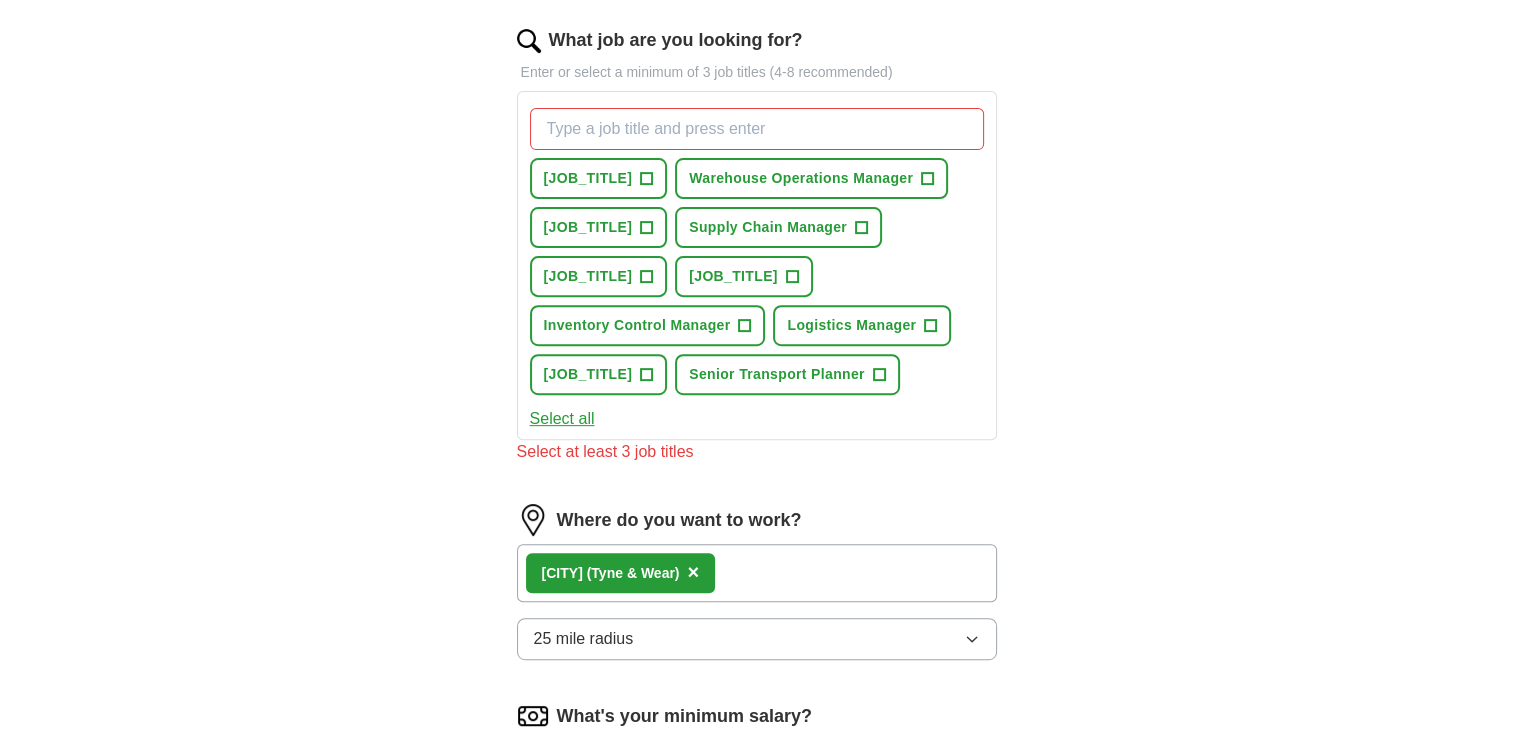 scroll, scrollTop: 660, scrollLeft: 0, axis: vertical 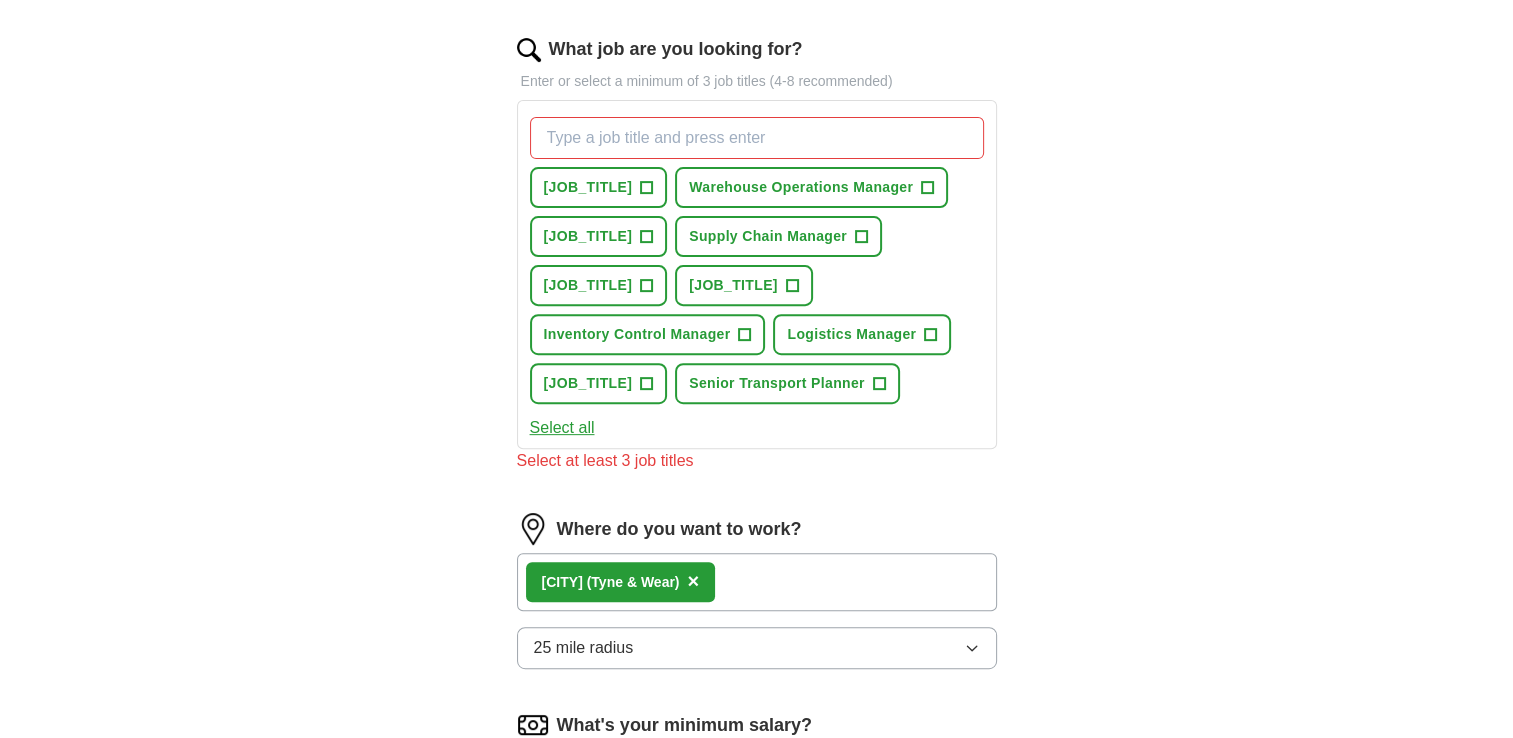 click on "First Name ***** Last Name ******* What job are you looking for? Enter or select a minimum of 3 job titles (4-8 recommended) [JOB_TITLE] + [JOB_TITLE] + [JOB_TITLE] + [JOB_TITLE] + [JOB_TITLE] + [JOB_TITLE] + [JOB_TITLE] + [JOB_TITLE] + [JOB_TITLE] + [JOB_TITLE] + Select all Select at least 3 job titles Where do you want to work? [CITY] ([REGION] & [REGION]) × 25 mile radius What's your minimum salary? At least £ 35k per year £ 20 k £ 100 k+ Please correct the following errors: Select at least 3 job titles Start applying for jobs" at bounding box center (757, 259) 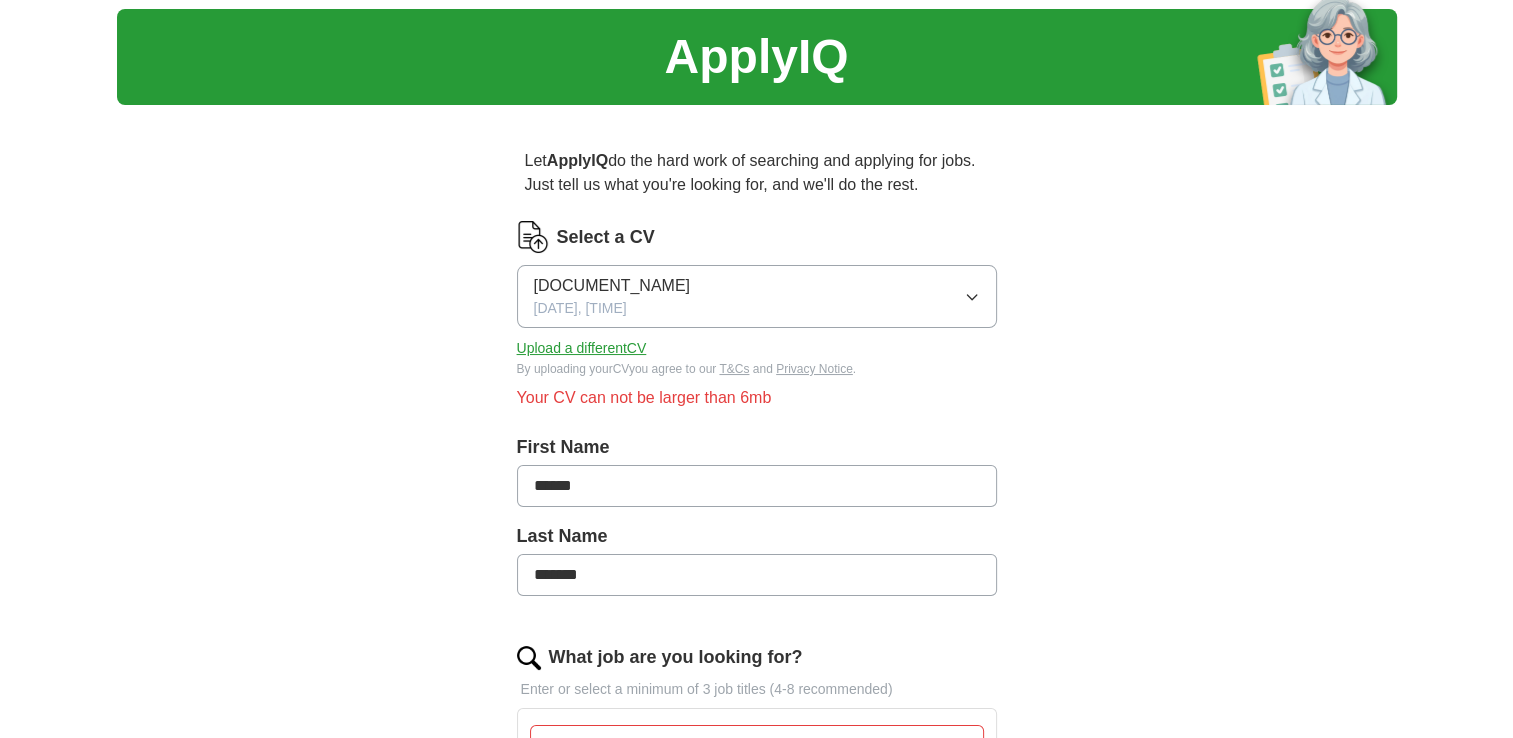 scroll, scrollTop: 20, scrollLeft: 0, axis: vertical 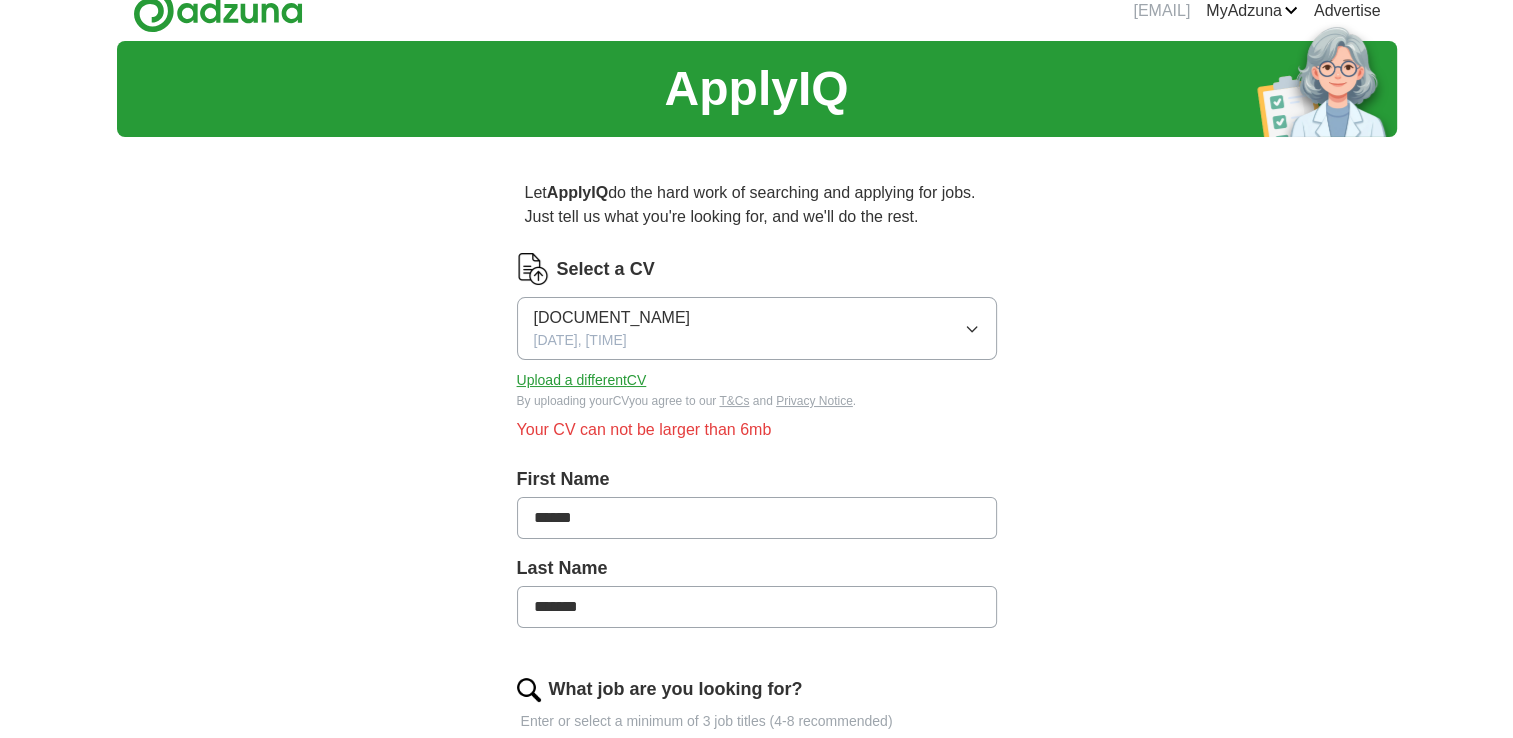 click on "First Name ***** Last Name ******* What job are you looking for? Enter or select a minimum of 3 job titles (4-8 recommended) [JOB_TITLE] + [JOB_TITLE] + [JOB_TITLE] + [JOB_TITLE] + [JOB_TITLE] + [JOB_TITLE] + [JOB_TITLE] + [JOB_TITLE] + [JOB_TITLE] + [JOB_TITLE] + Select all Select at least 3 job titles Where do you want to work? [CITY] ([REGION] & [REGION]) × 25 mile radius What's your minimum salary? At least £ 35k per year £ 20 k £ 100 k+ Please correct the following errors: Select at least 3 job titles Start applying for jobs" at bounding box center [757, 899] 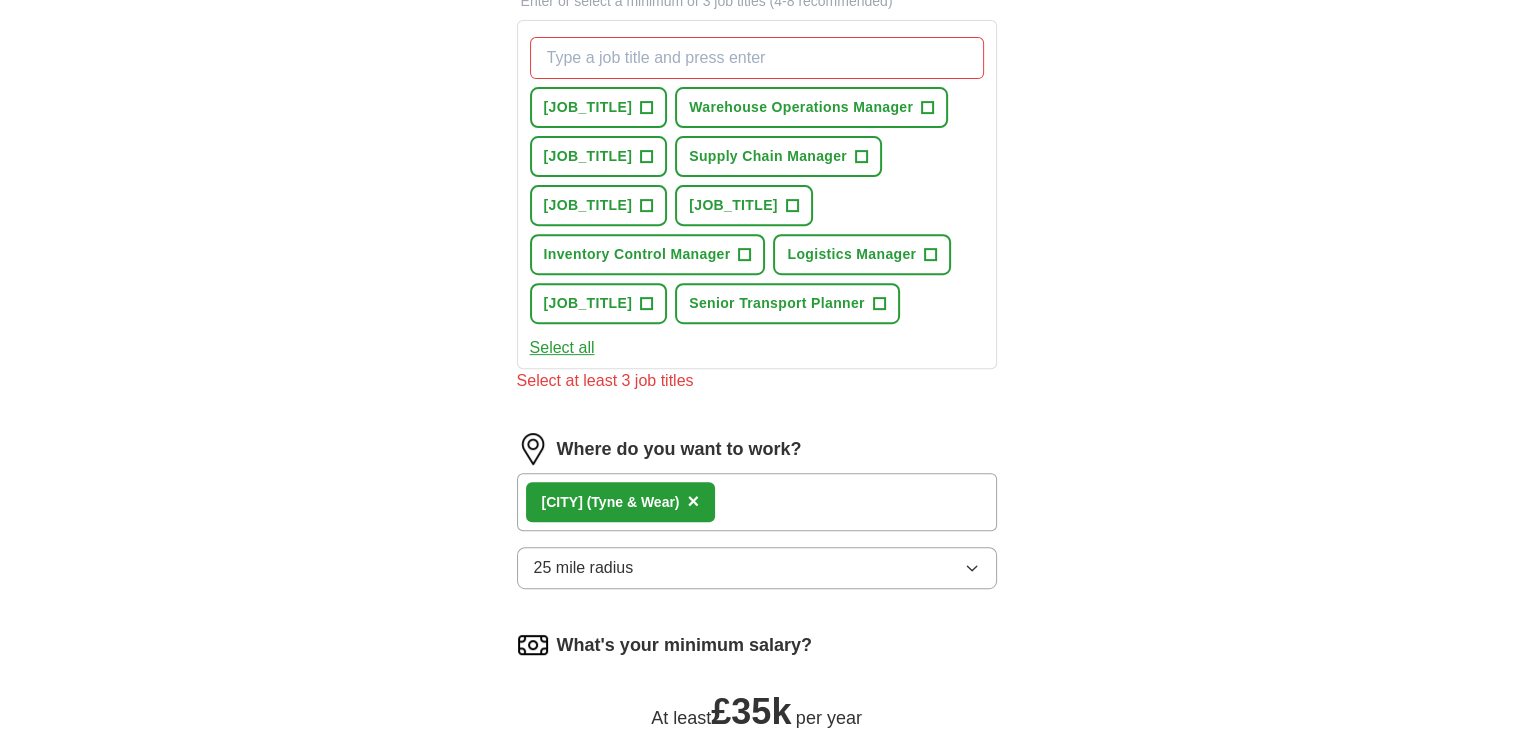 scroll, scrollTop: 700, scrollLeft: 0, axis: vertical 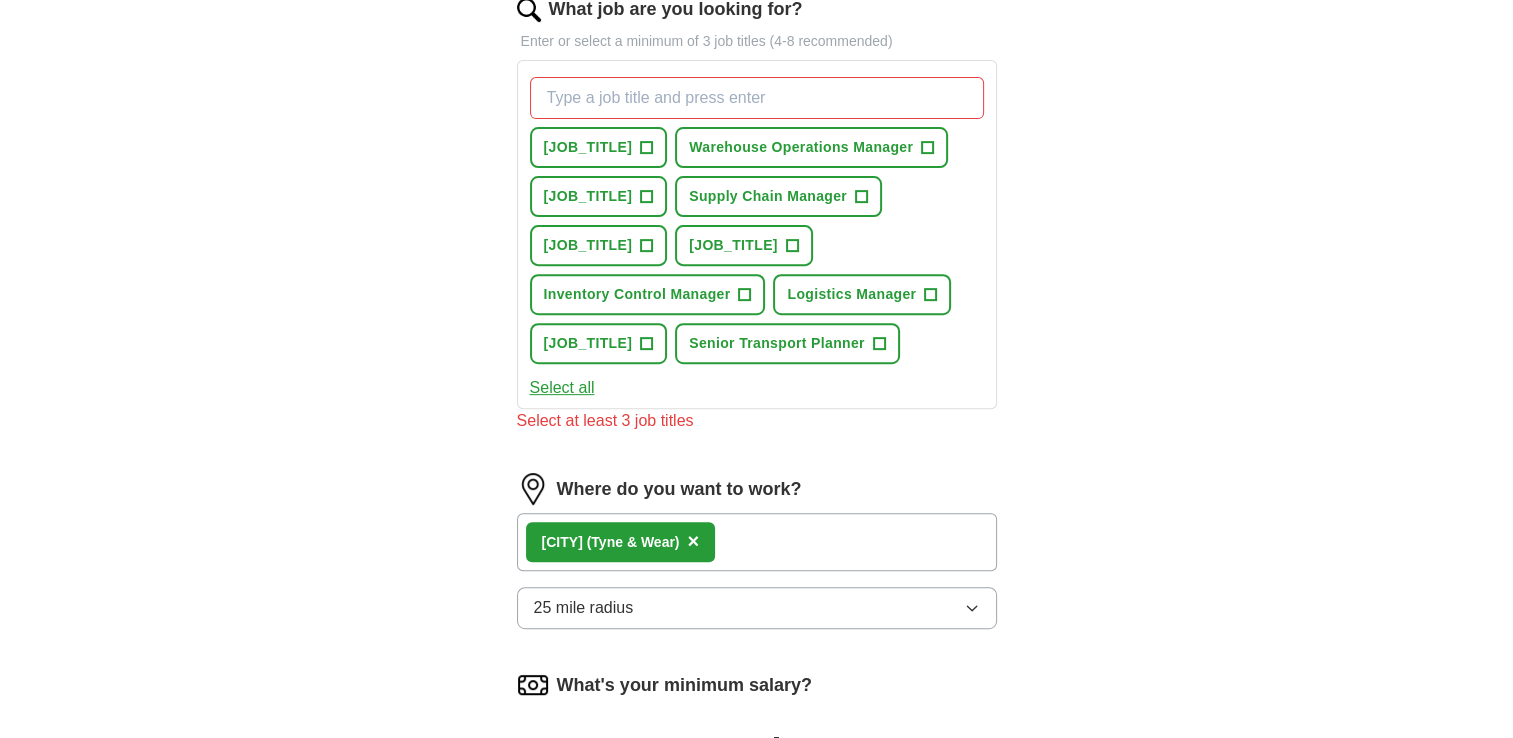 click on "Select all" at bounding box center [562, 388] 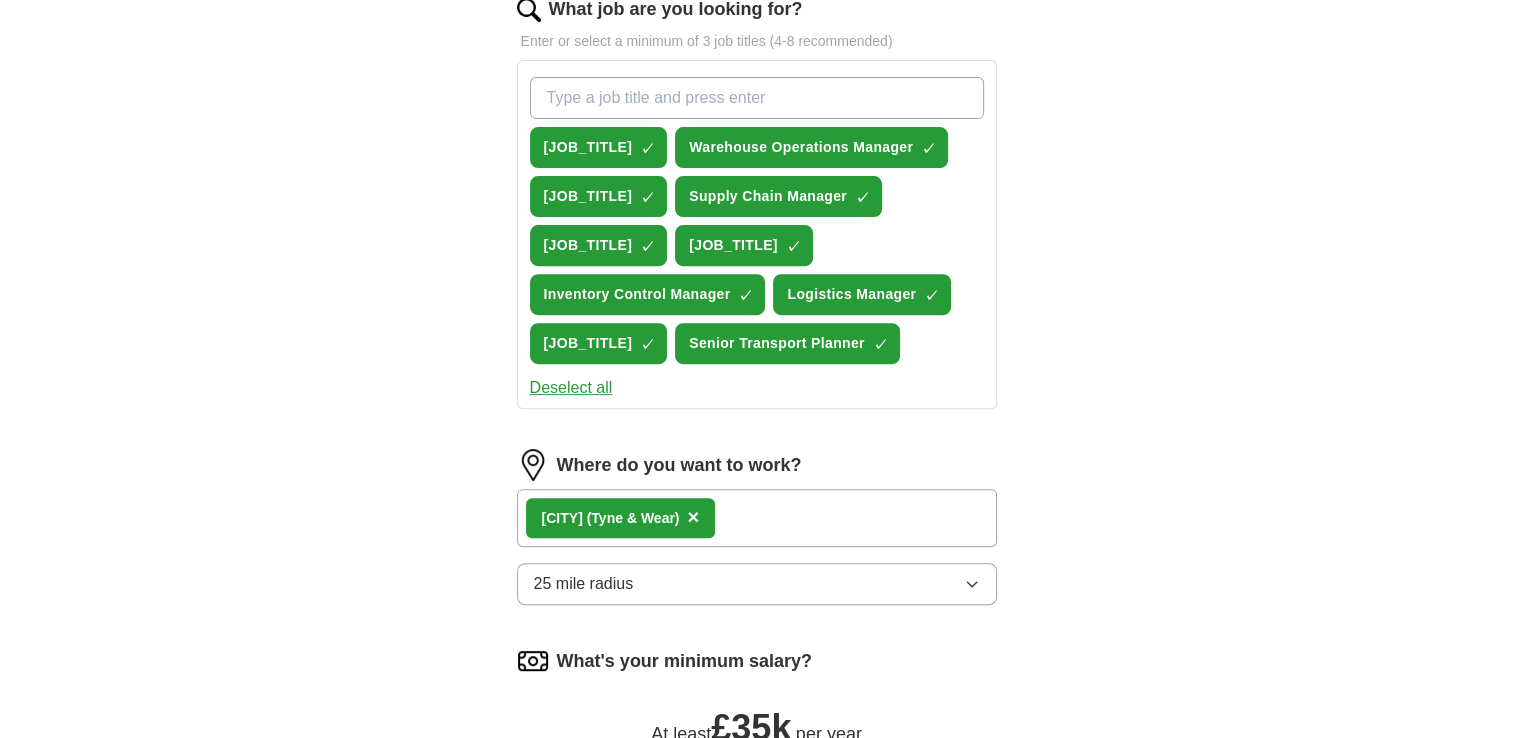click on "First Name ***** Last Name ******* What job are you looking for? Enter or select a minimum of 3 job titles (4-8 recommended) [JOB_TITLE] ✓ × [JOB_TITLE] ✓ × [JOB_TITLE] ✓ × [JOB_TITLE] ✓ × [JOB_TITLE] ✓ × [JOB_TITLE] ✓ × [JOB_TITLE] ✓ × [JOB_TITLE] ✓ × [JOB_TITLE] ✓ × [JOB_TITLE] ✓ × Deselect all Where do you want to work? [CITY] ([REGION] & [REGION]) × 25 mile radius What's your minimum salary? At least £ 35k per year £ 20 k £ 100 k+ Please correct the following errors: Start applying for jobs" at bounding box center (757, 195) 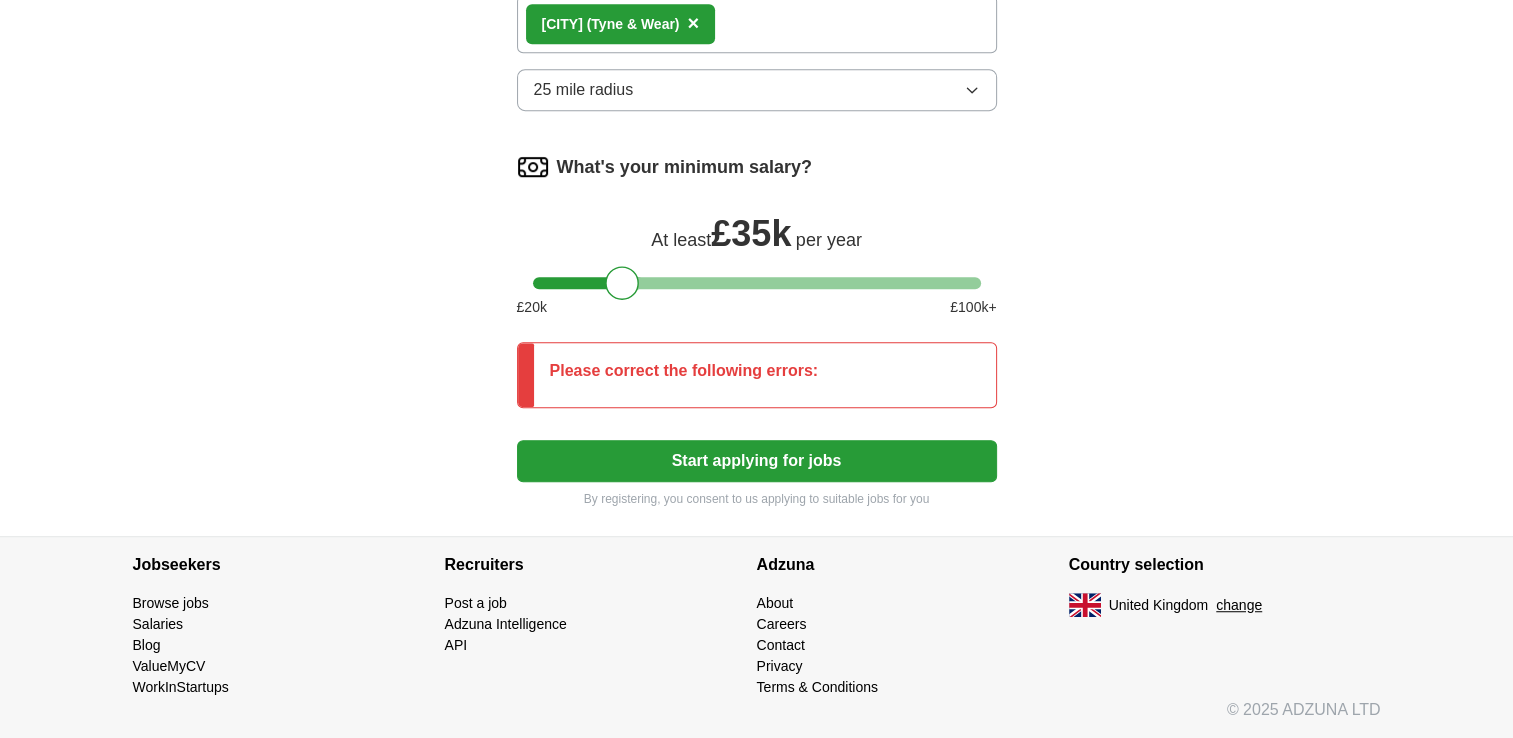 scroll, scrollTop: 1260, scrollLeft: 0, axis: vertical 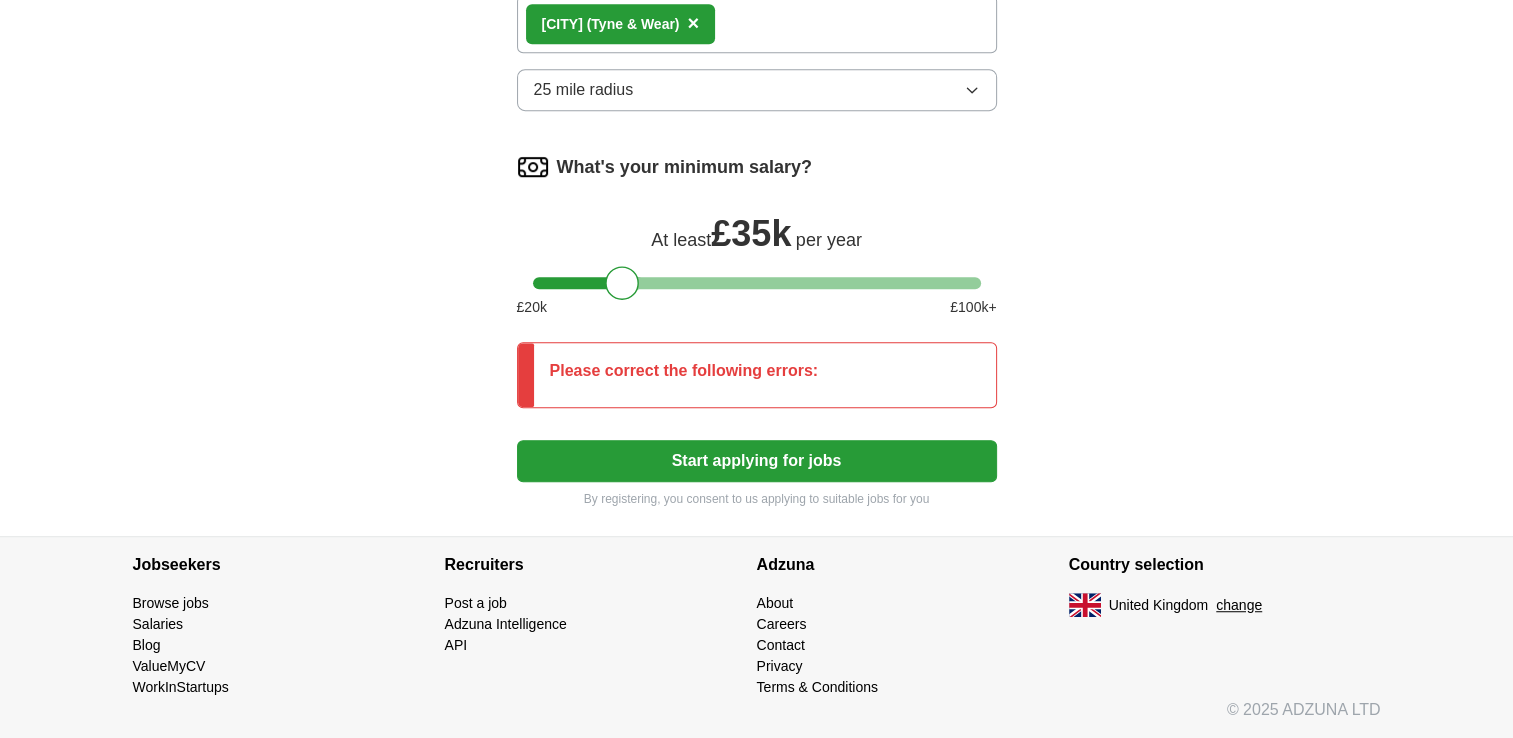click on "Please correct the following errors:" at bounding box center (684, 375) 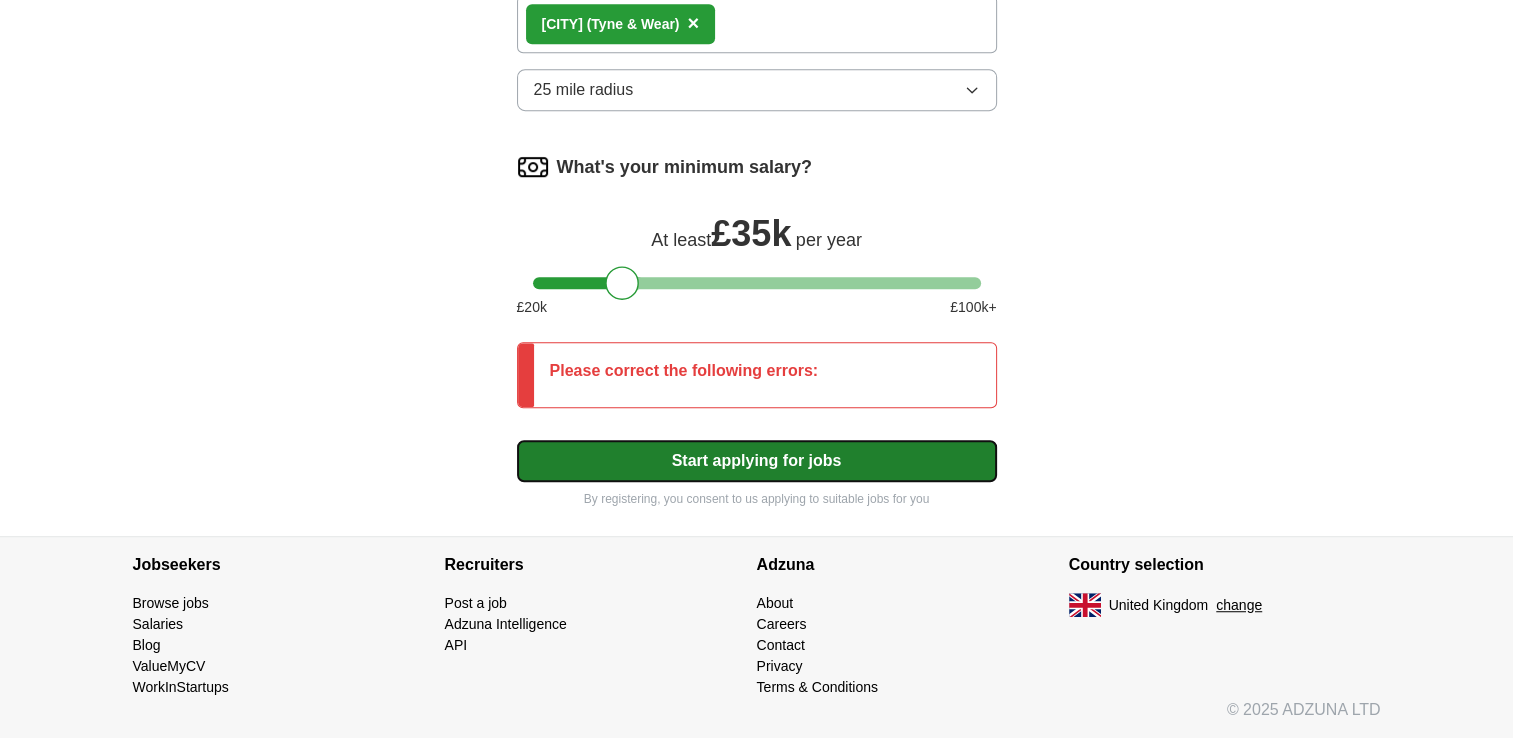 click on "Start applying for jobs" at bounding box center [757, 461] 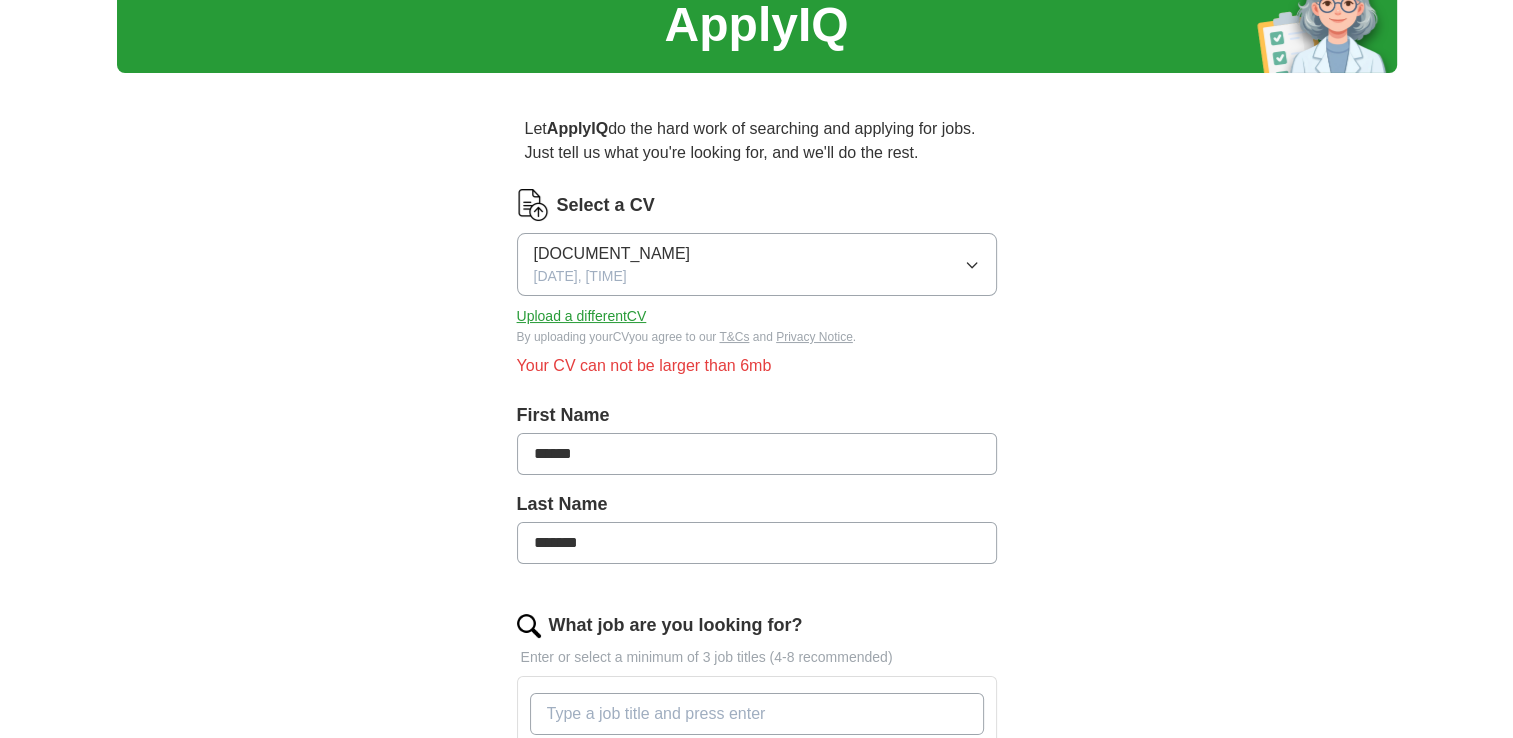 scroll, scrollTop: 81, scrollLeft: 0, axis: vertical 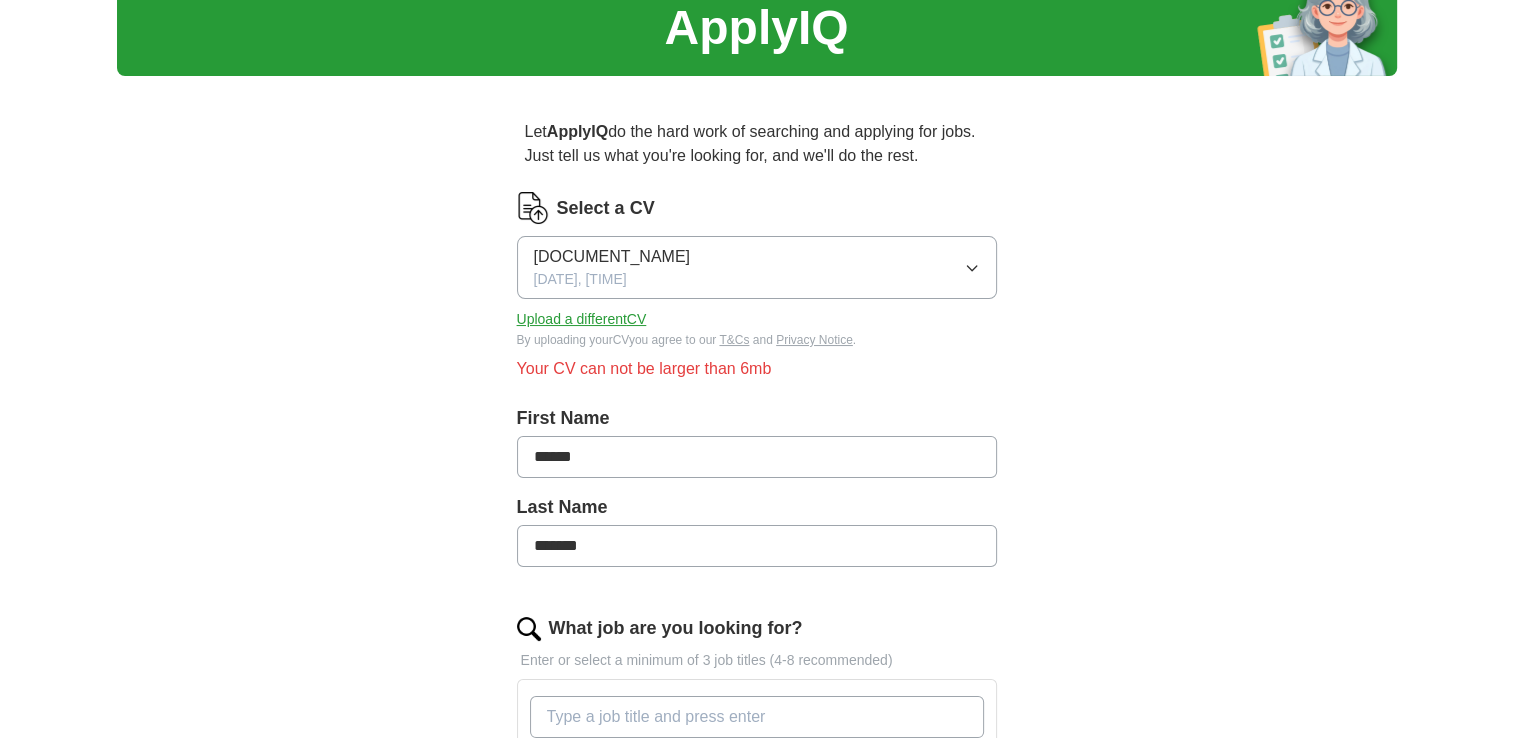 click on "Your CV can not be larger than 6mb" 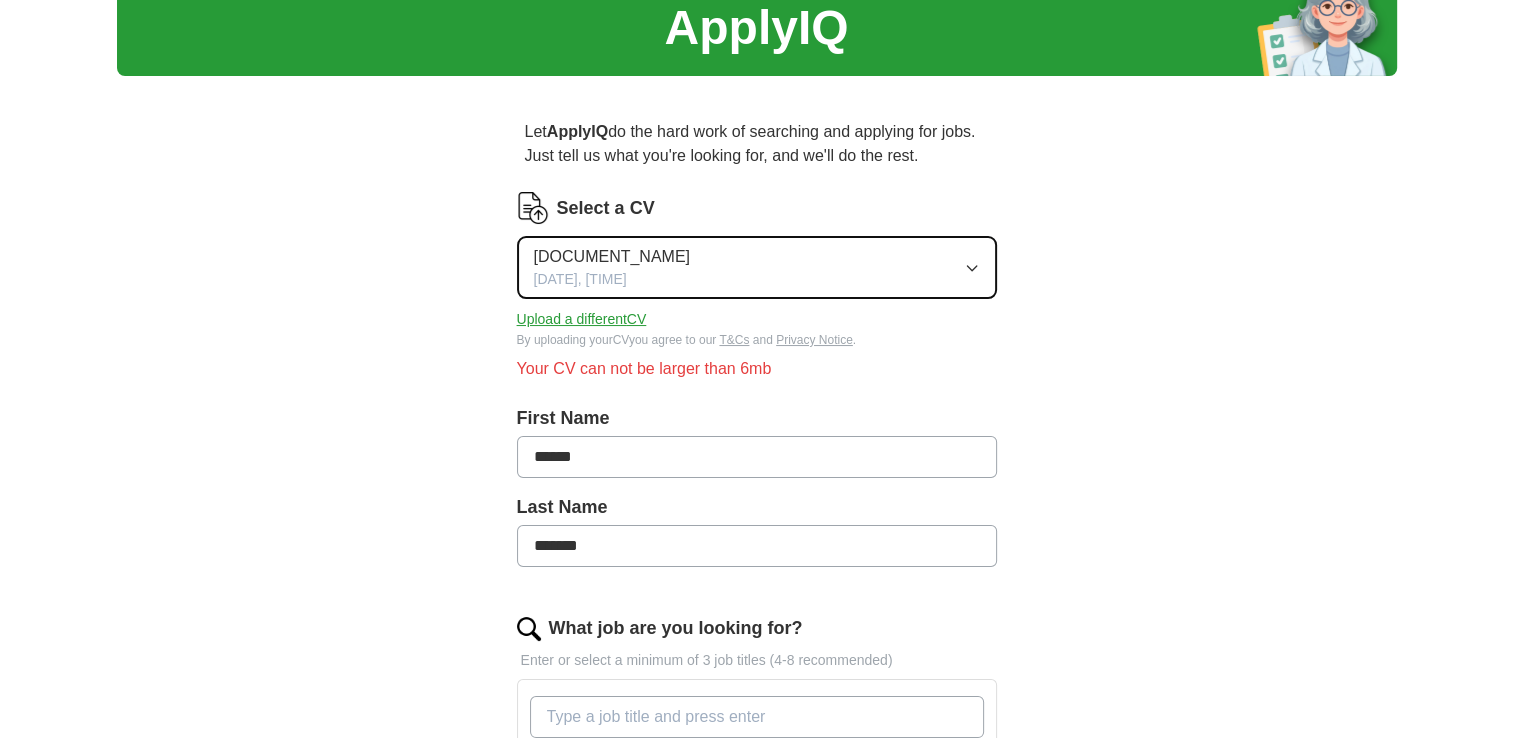 click 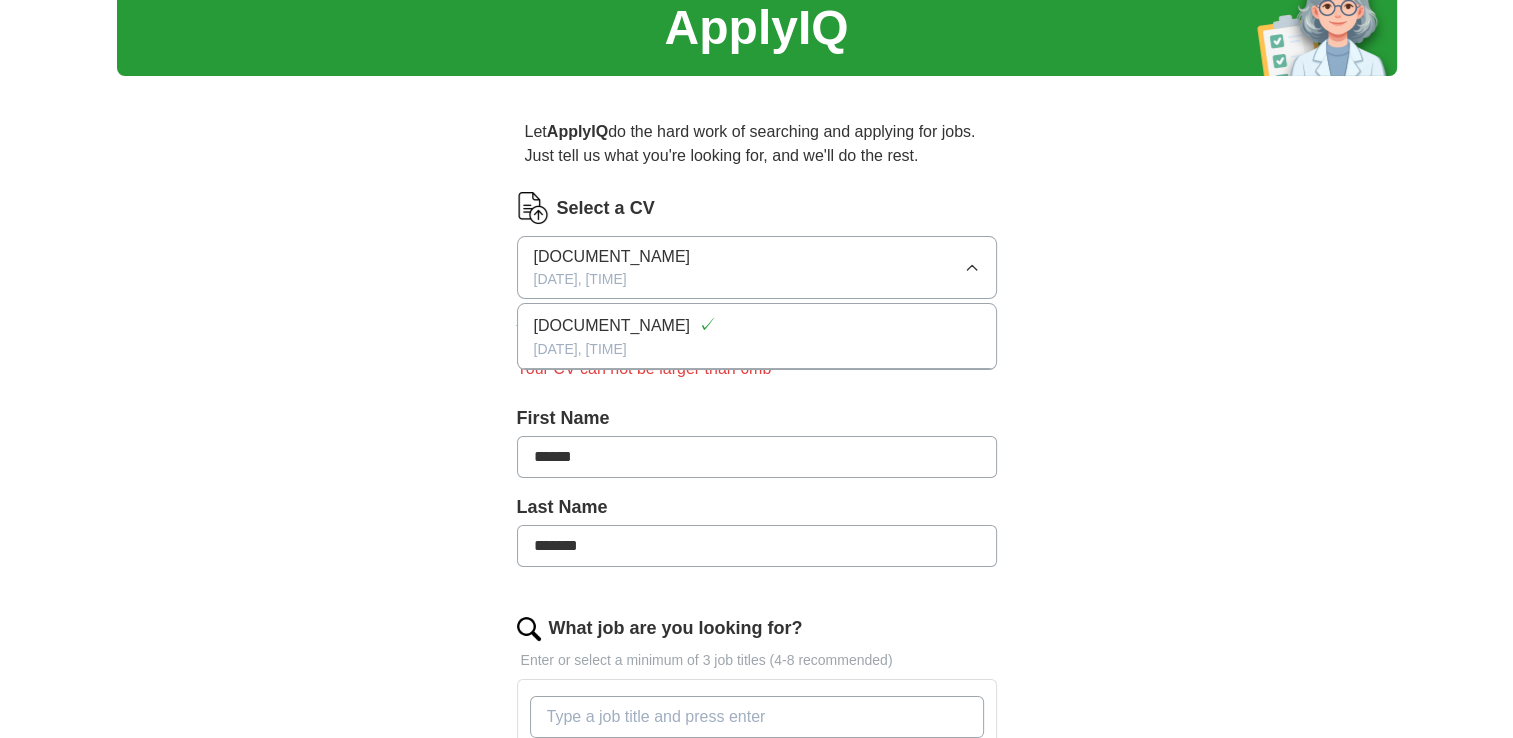 click on "First Name ***** Last Name ******* What job are you looking for? Enter or select a minimum of 3 job titles (4-8 recommended) [JOB_TITLE] ✓ × [JOB_TITLE] ✓ × [JOB_TITLE] ✓ × [JOB_TITLE] ✓ × [JOB_TITLE] ✓ × [JOB_TITLE] ✓ × [JOB_TITLE] ✓ × [JOB_TITLE] ✓ × [JOB_TITLE] ✓ × [JOB_TITLE] ✓ × Deselect all Where do you want to work? [CITY] ([REGION] & [REGION]) × 25 mile radius What's your minimum salary? At least £ 35k per year £ 20 k £ 100 k+ Please correct the following errors: Start applying for jobs" at bounding box center [757, 870] 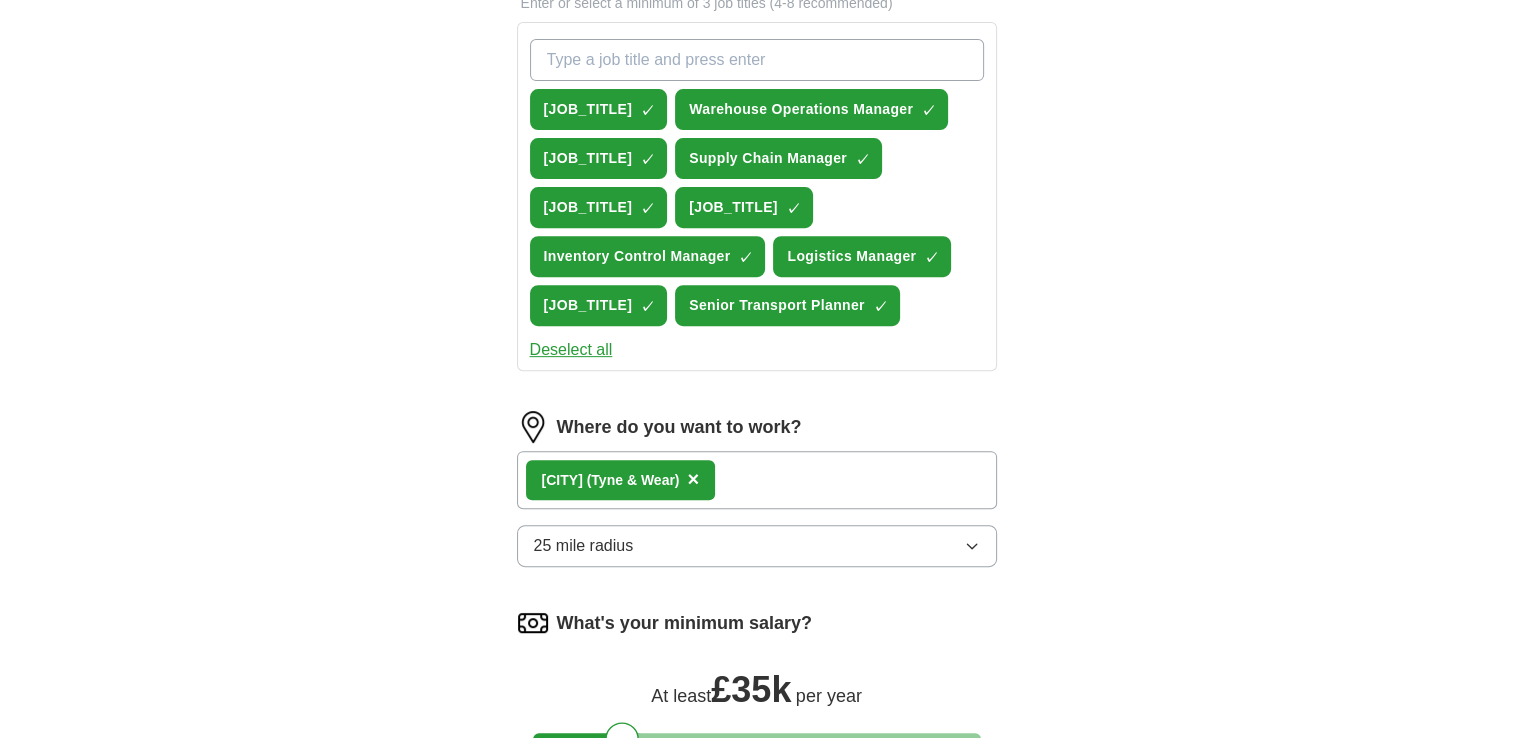 scroll, scrollTop: 1088, scrollLeft: 0, axis: vertical 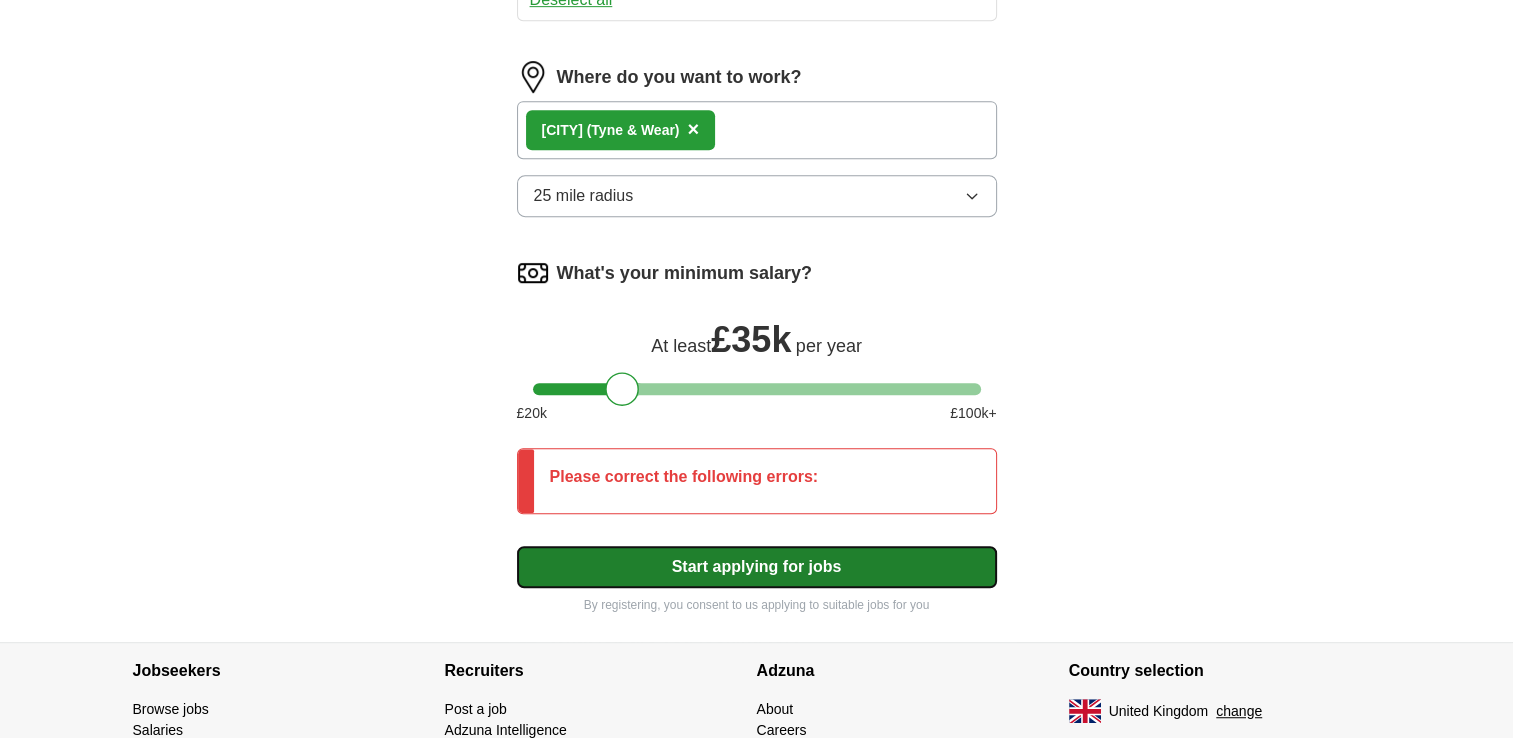 click on "Start applying for jobs" at bounding box center [757, 567] 